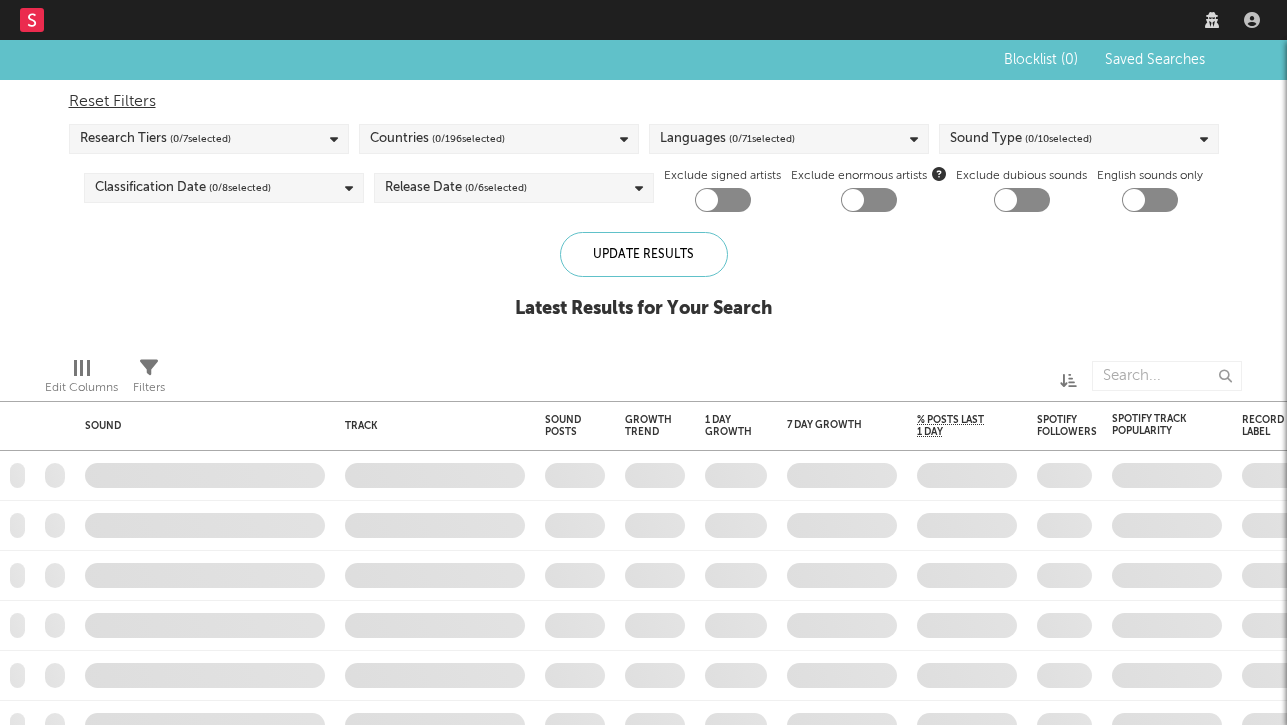 scroll, scrollTop: 0, scrollLeft: 0, axis: both 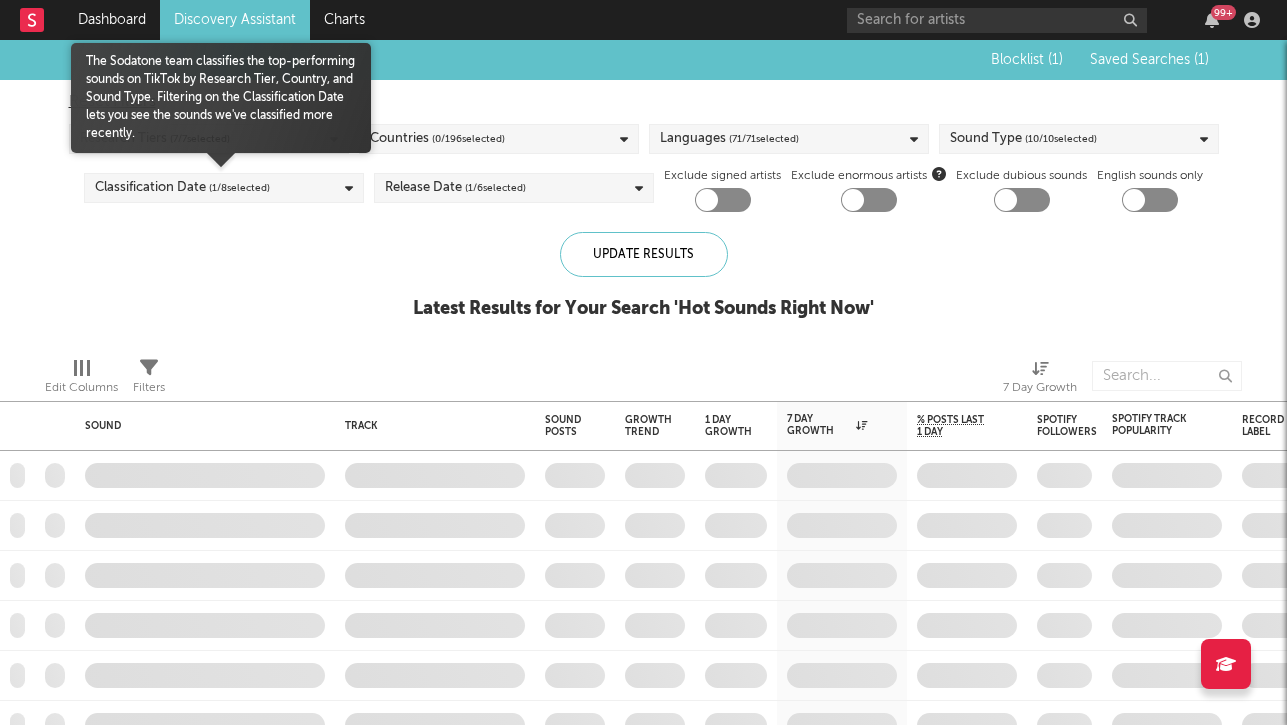 click on "Classification Date ( 1 / 8  selected)" at bounding box center (224, 188) 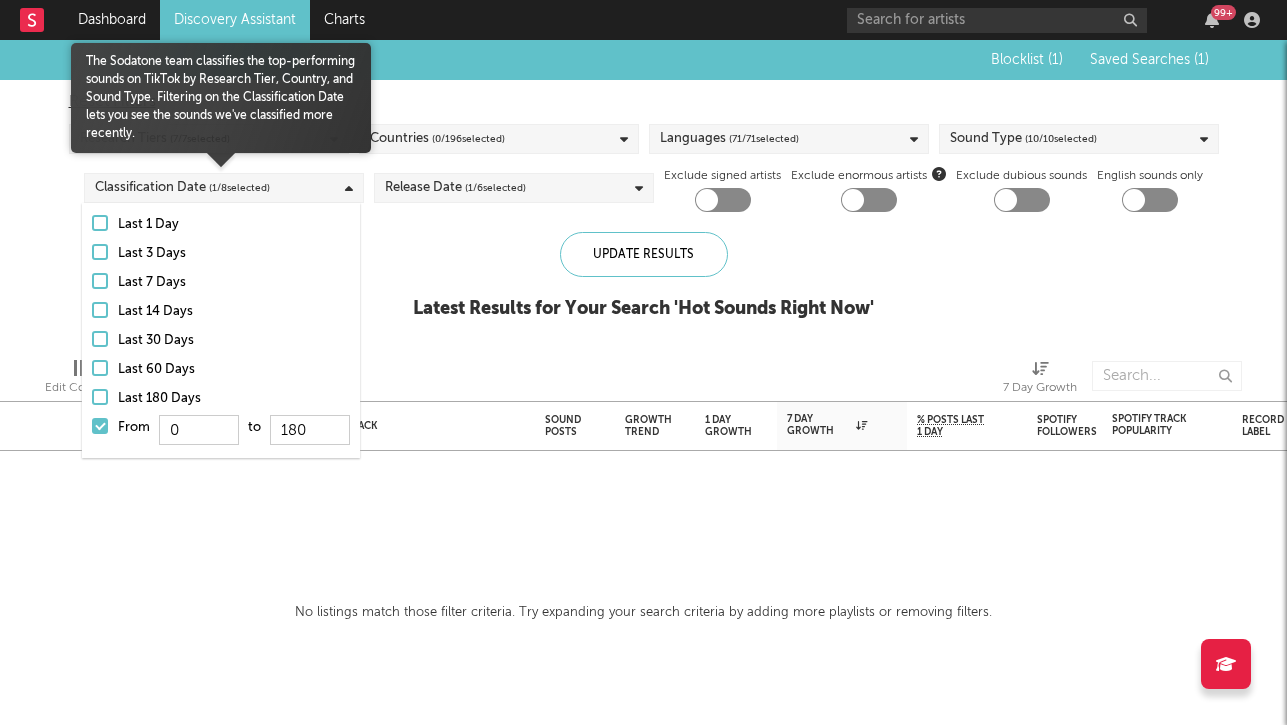 click at bounding box center (100, 426) 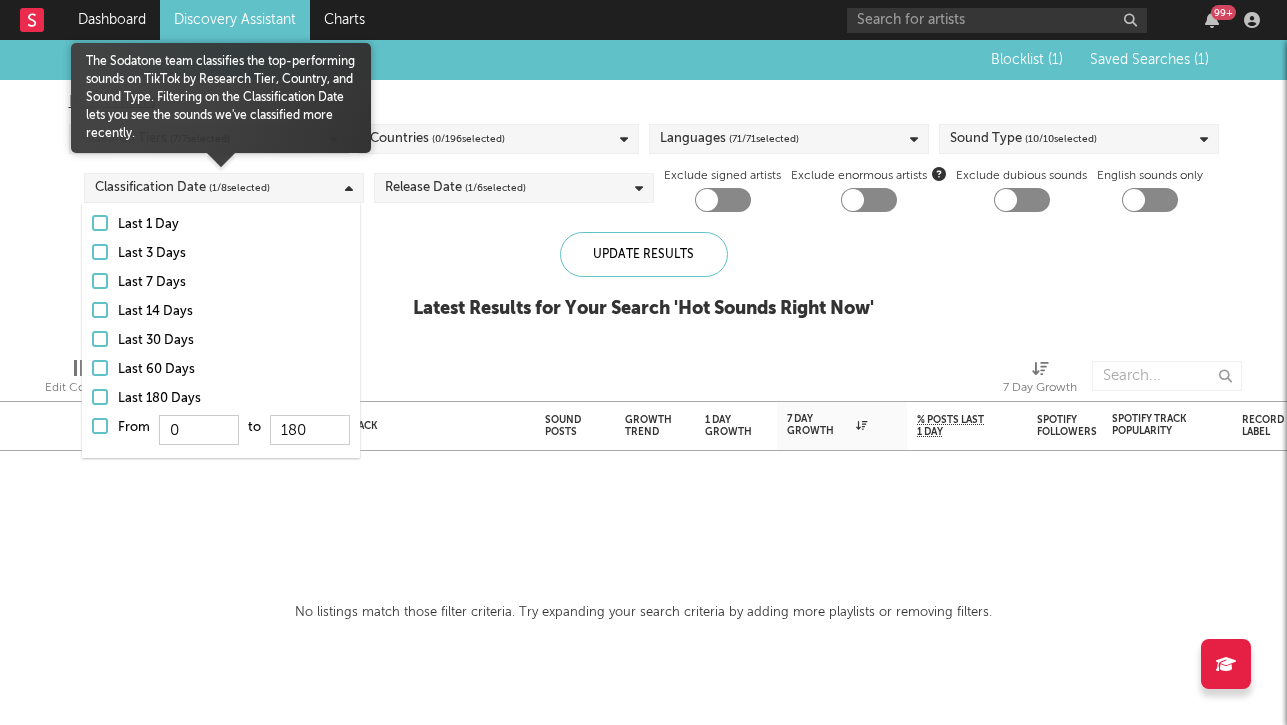 type 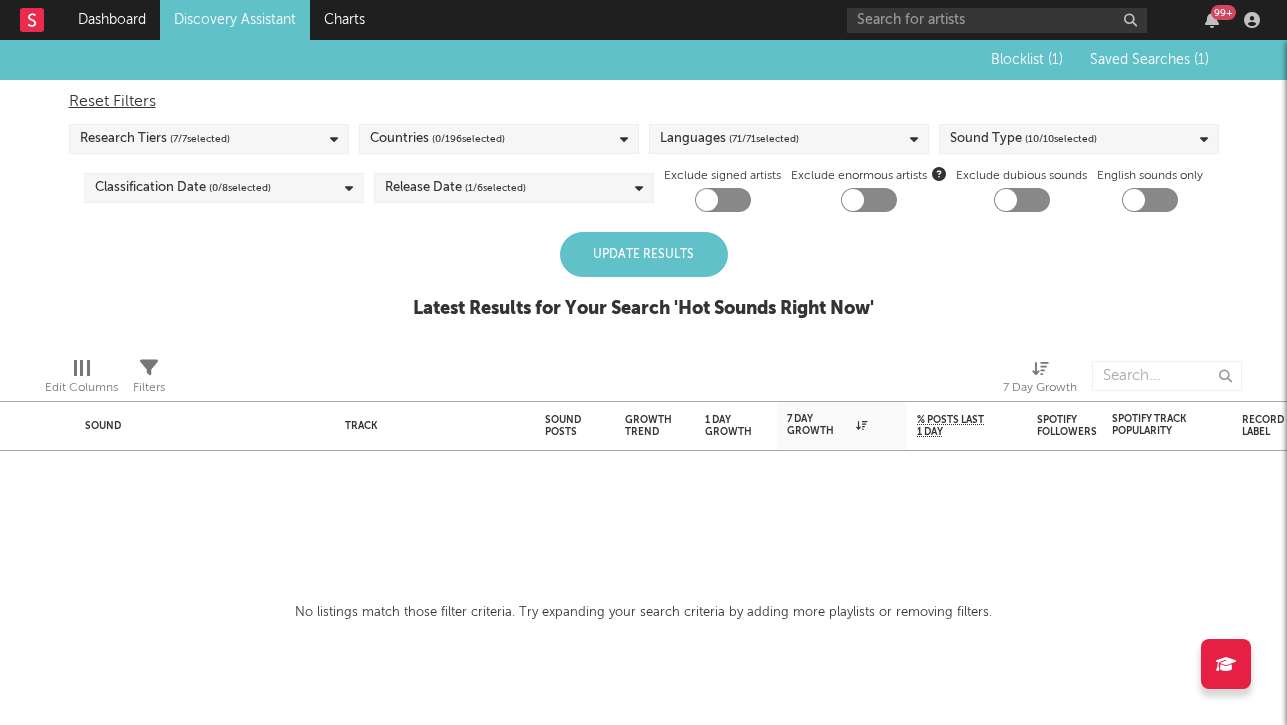 click on "Blocklist   ( 1 ) Saved Searches   ( 1 ) Reset Filters Research Tiers ( 7 / 7  selected) Countries ( 0 / 196  selected) Languages ( 71 / 71  selected) Sound Type ( 10 / 10  selected) Classification Date ( 0 / 8  selected) Release Date ( 1 / 6  selected) Exclude signed artists Exclude enormous artists   Exclude dubious sounds English sounds only Update Results Latest Results for Your Search ' Hot Sounds Right Now '" at bounding box center (643, 190) 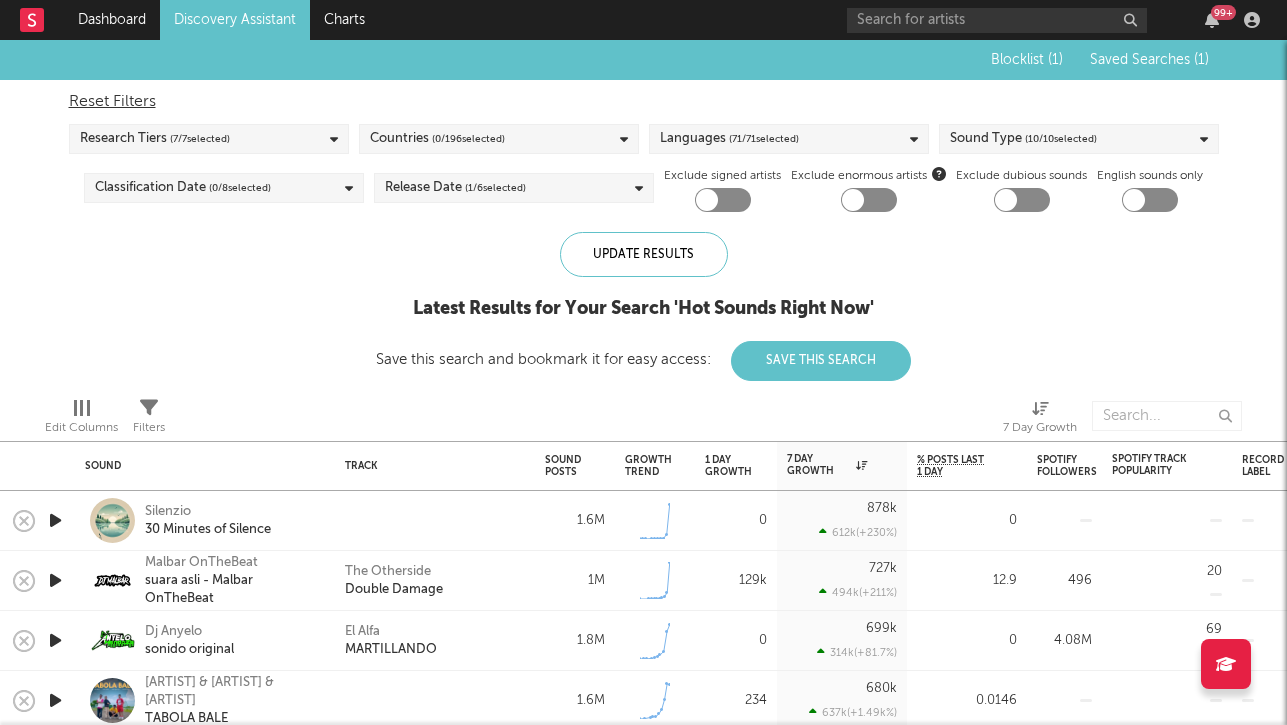 click at bounding box center [55, 520] 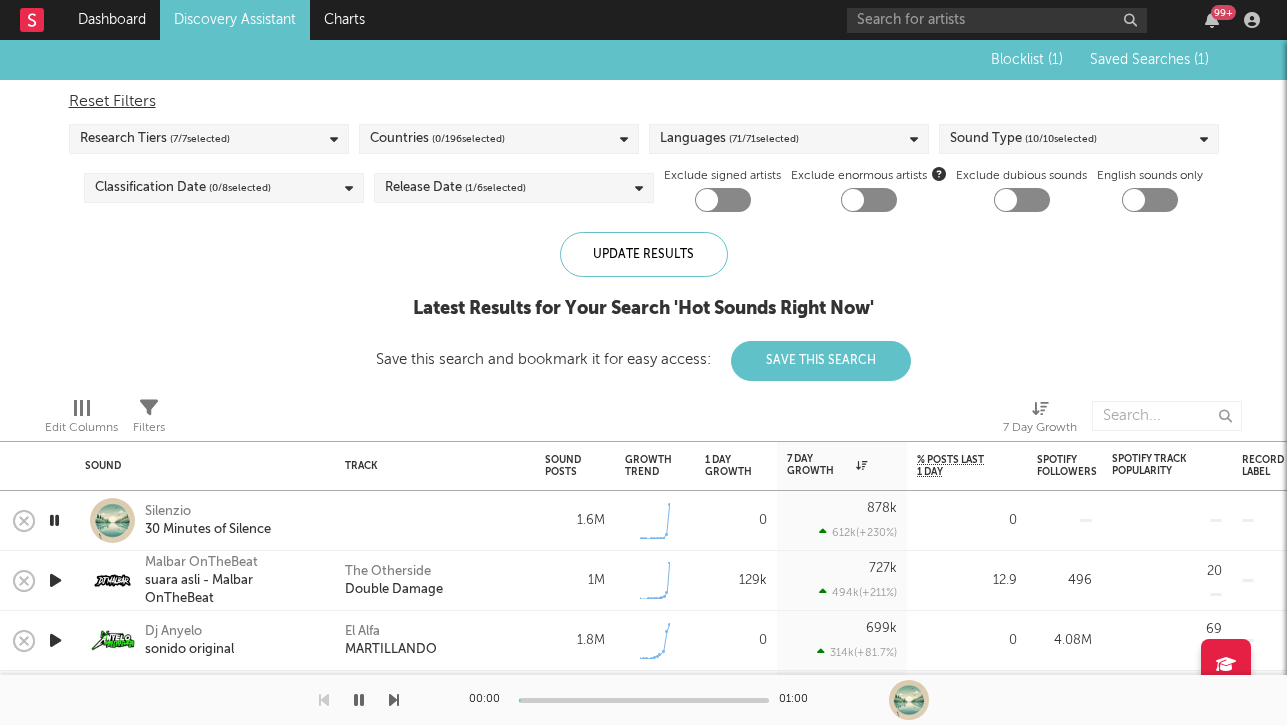 click at bounding box center (54, 520) 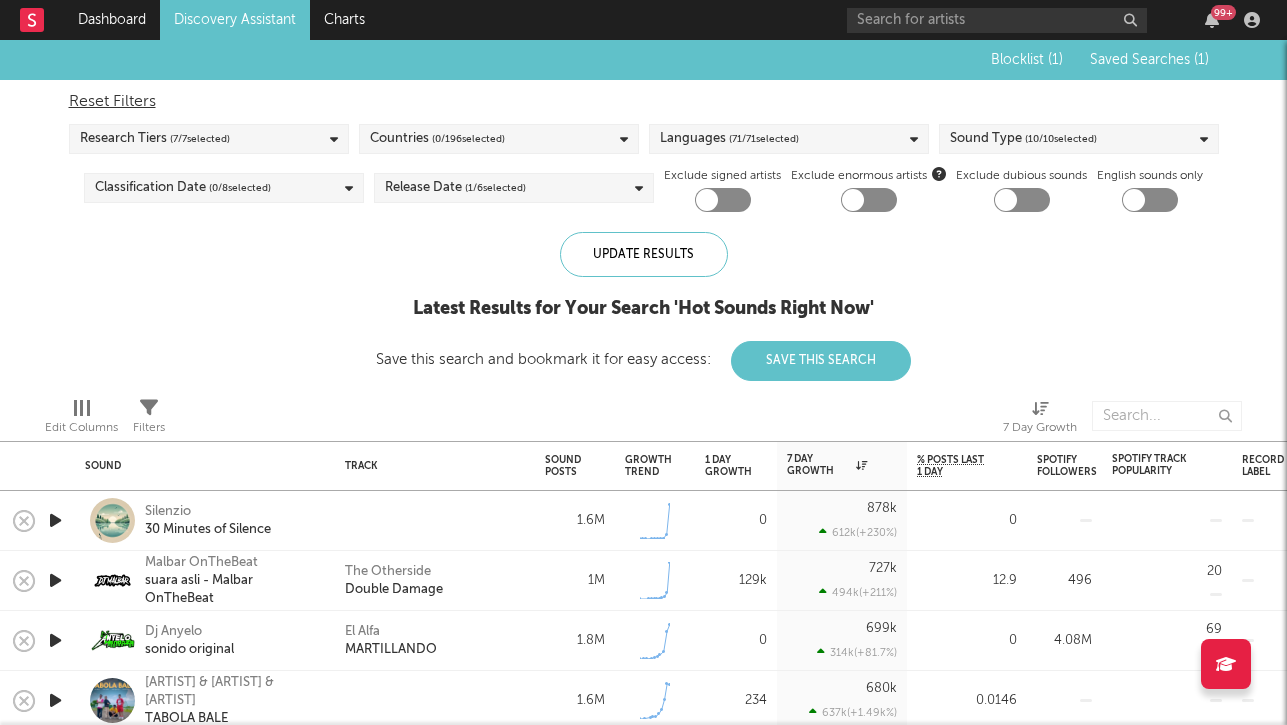 click at bounding box center (55, 580) 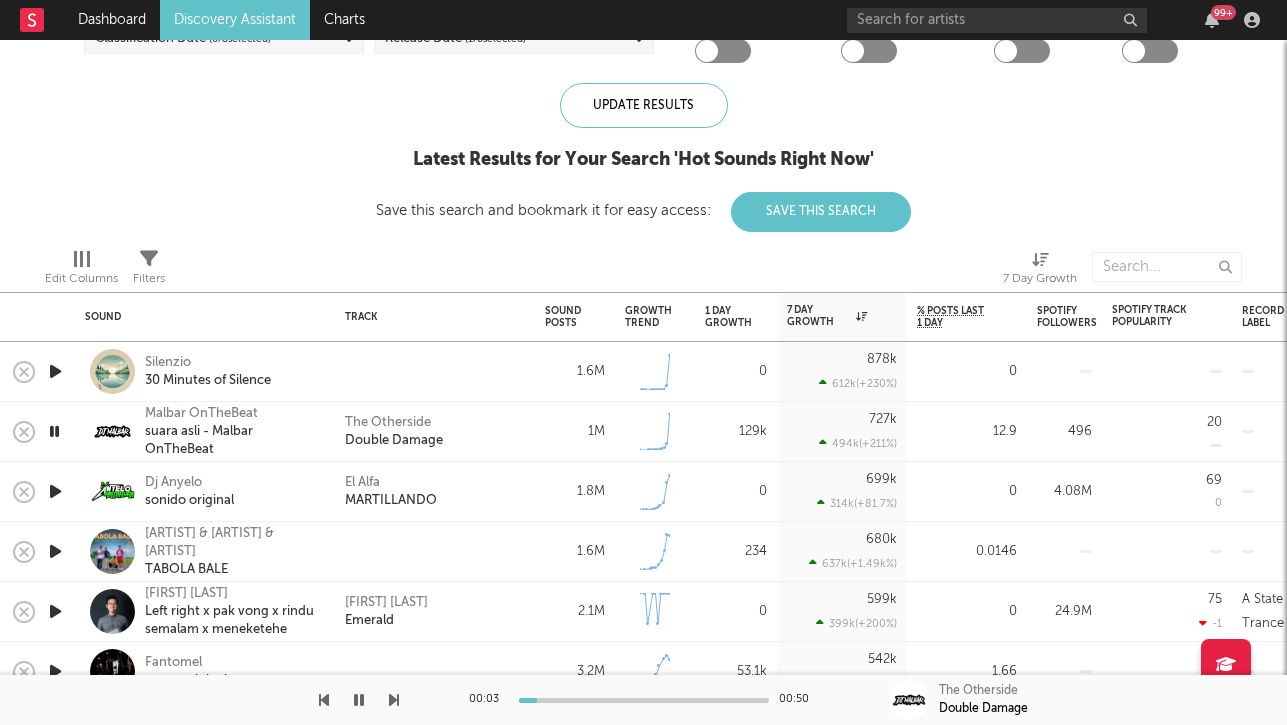 click at bounding box center (55, 491) 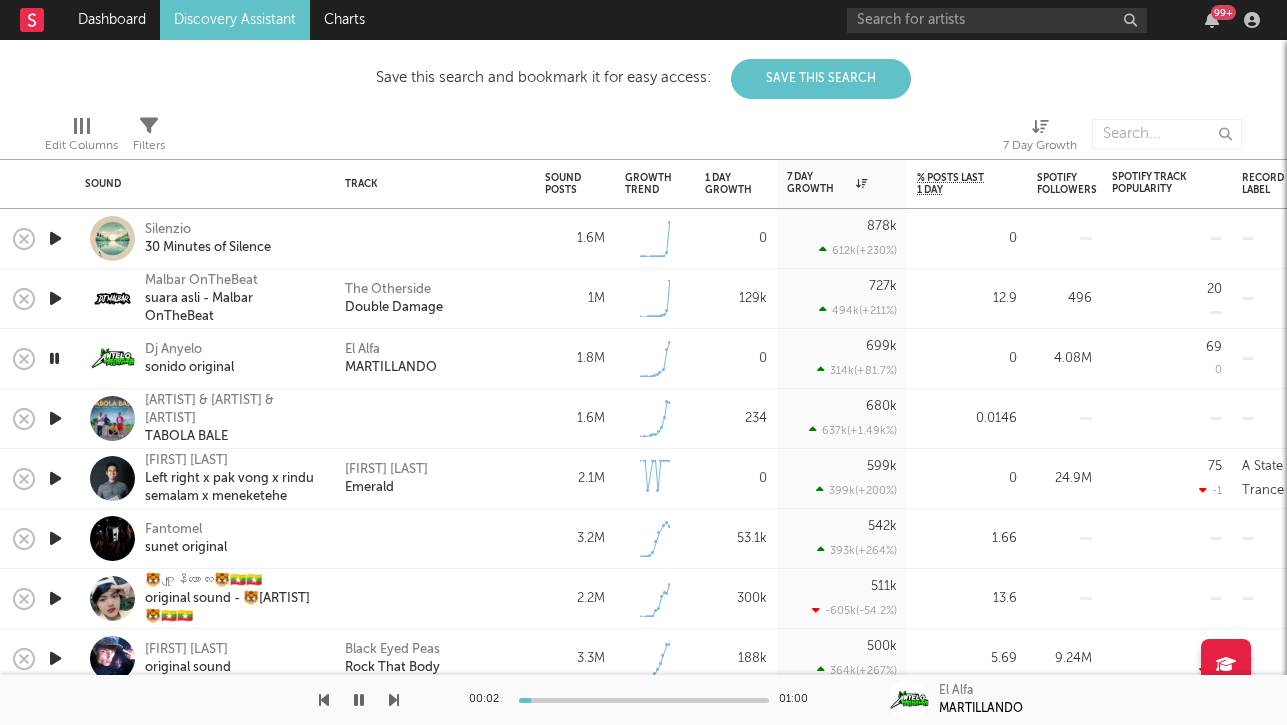 click at bounding box center (55, 418) 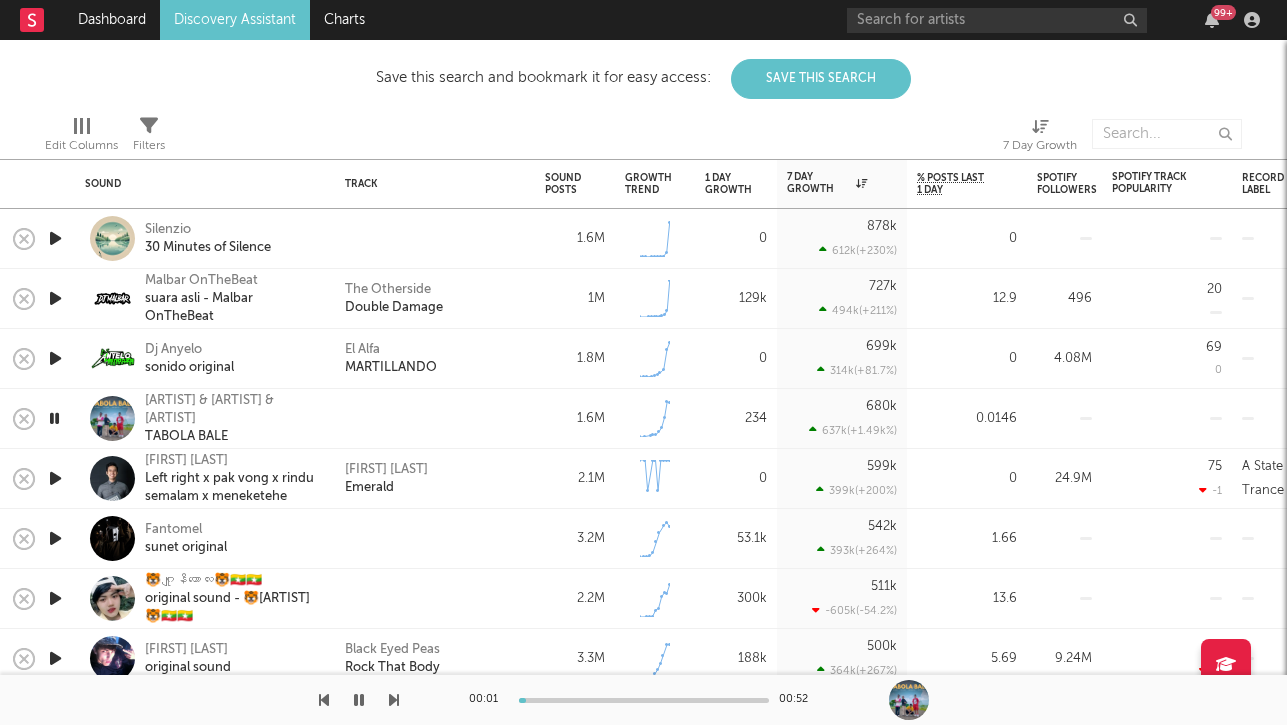 click at bounding box center [55, 478] 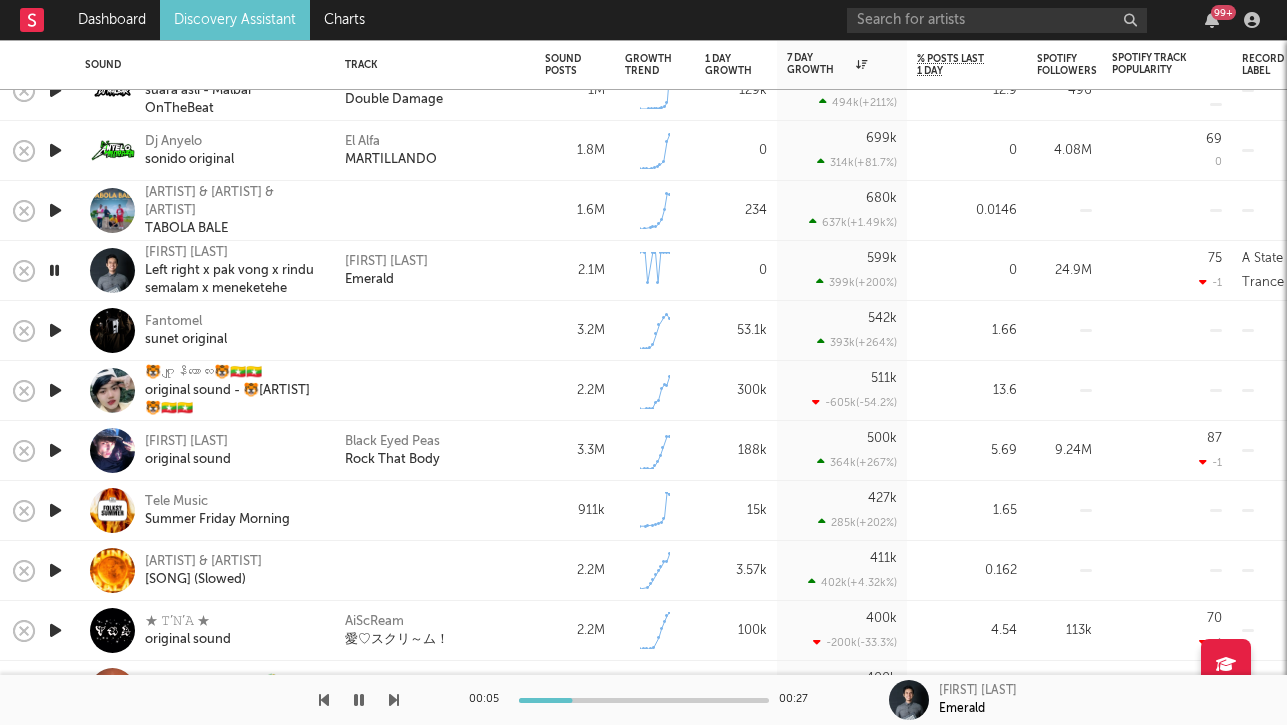 click at bounding box center [55, 330] 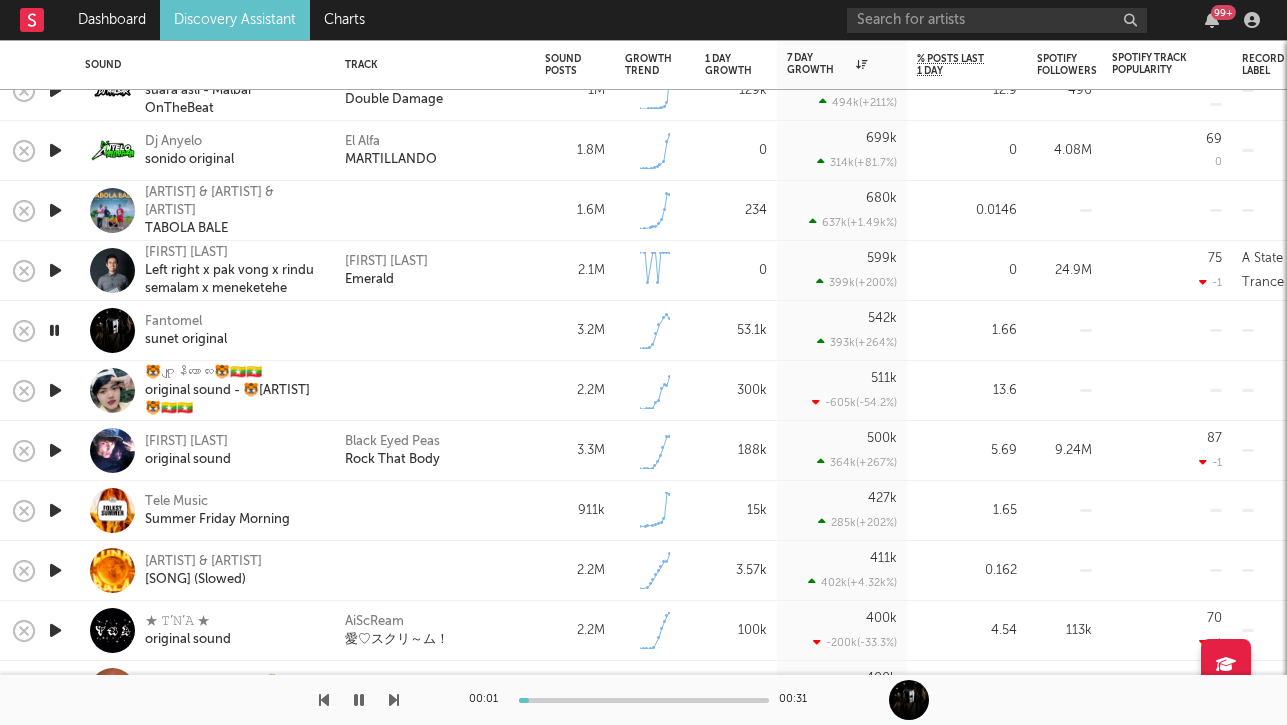 click at bounding box center (55, 390) 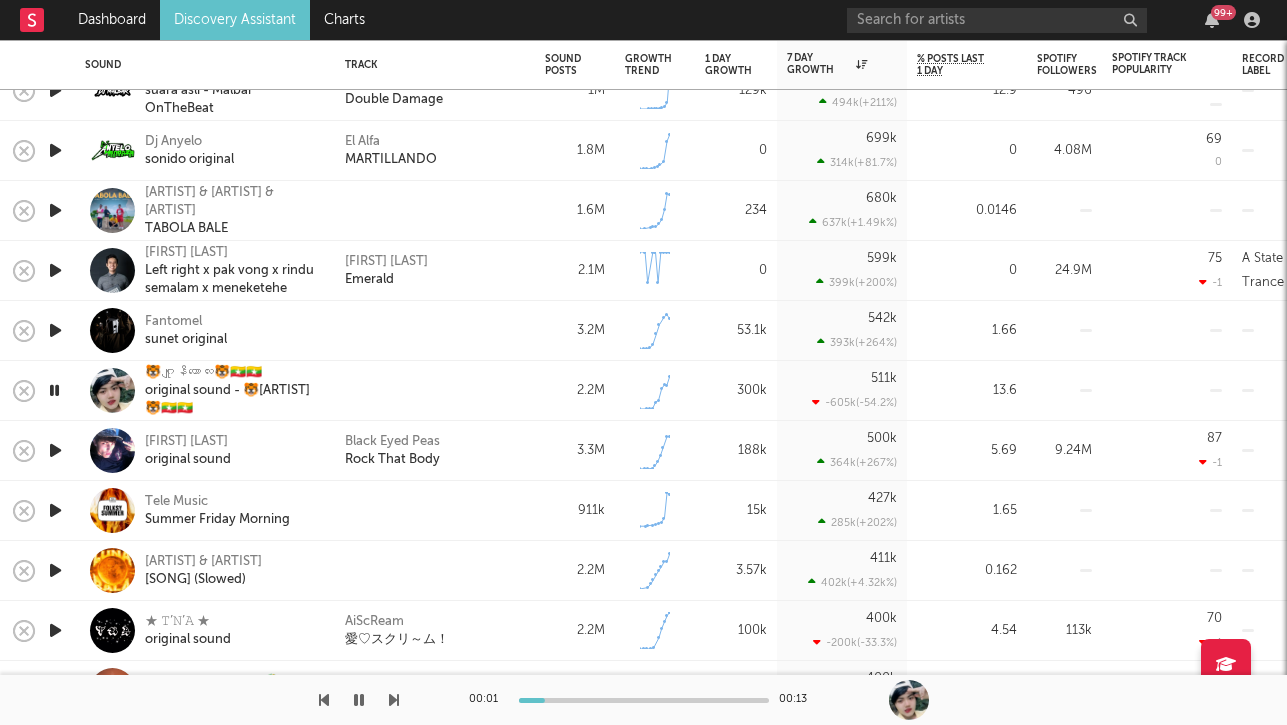 click at bounding box center [55, 450] 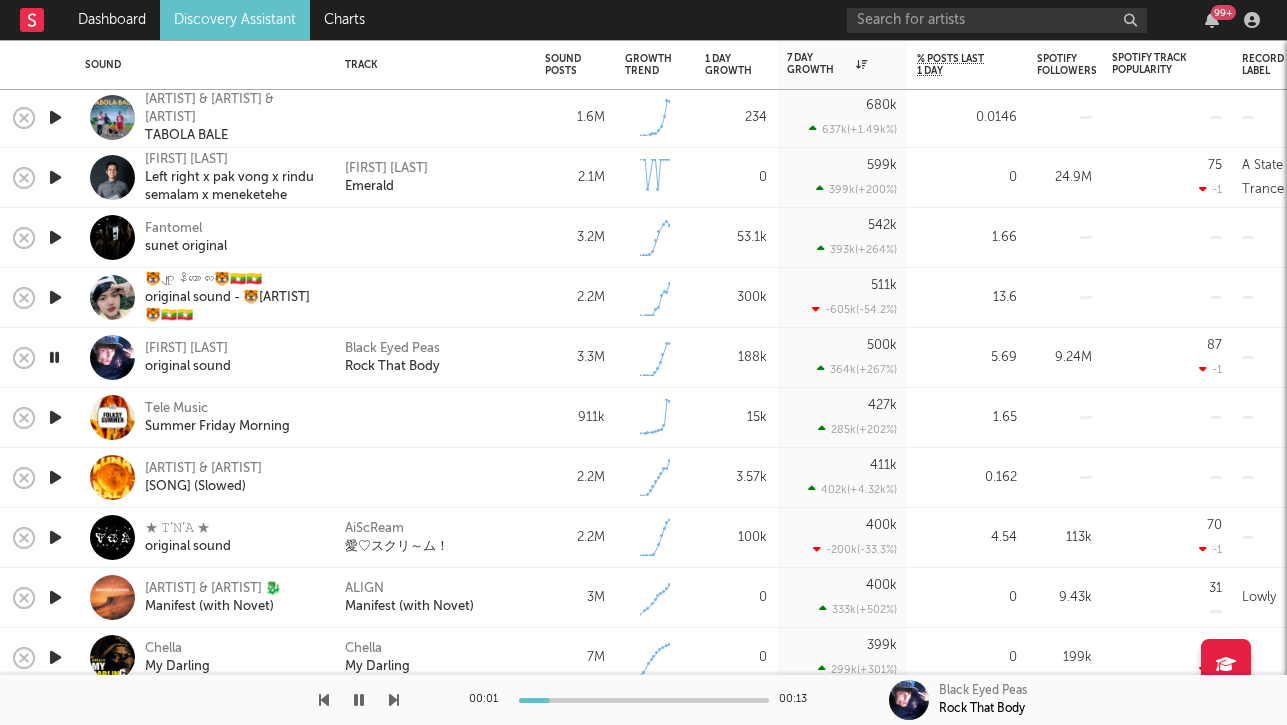 click at bounding box center [55, 417] 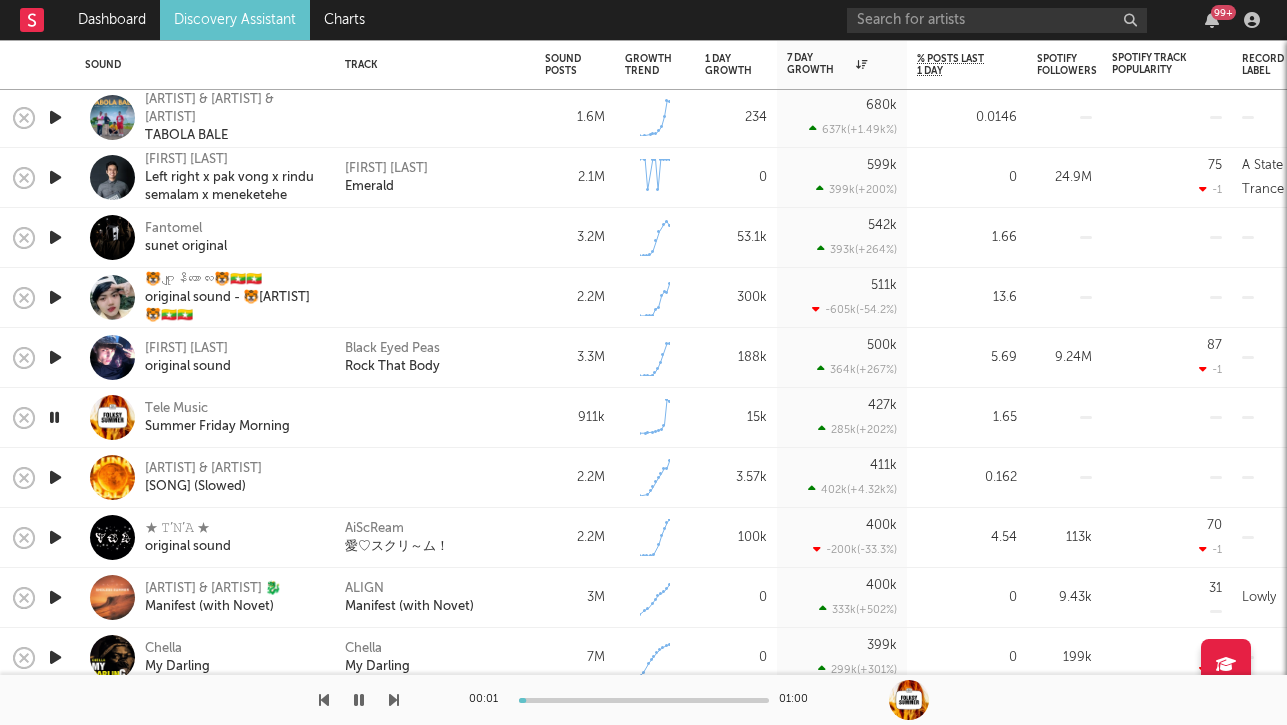 click at bounding box center (55, 477) 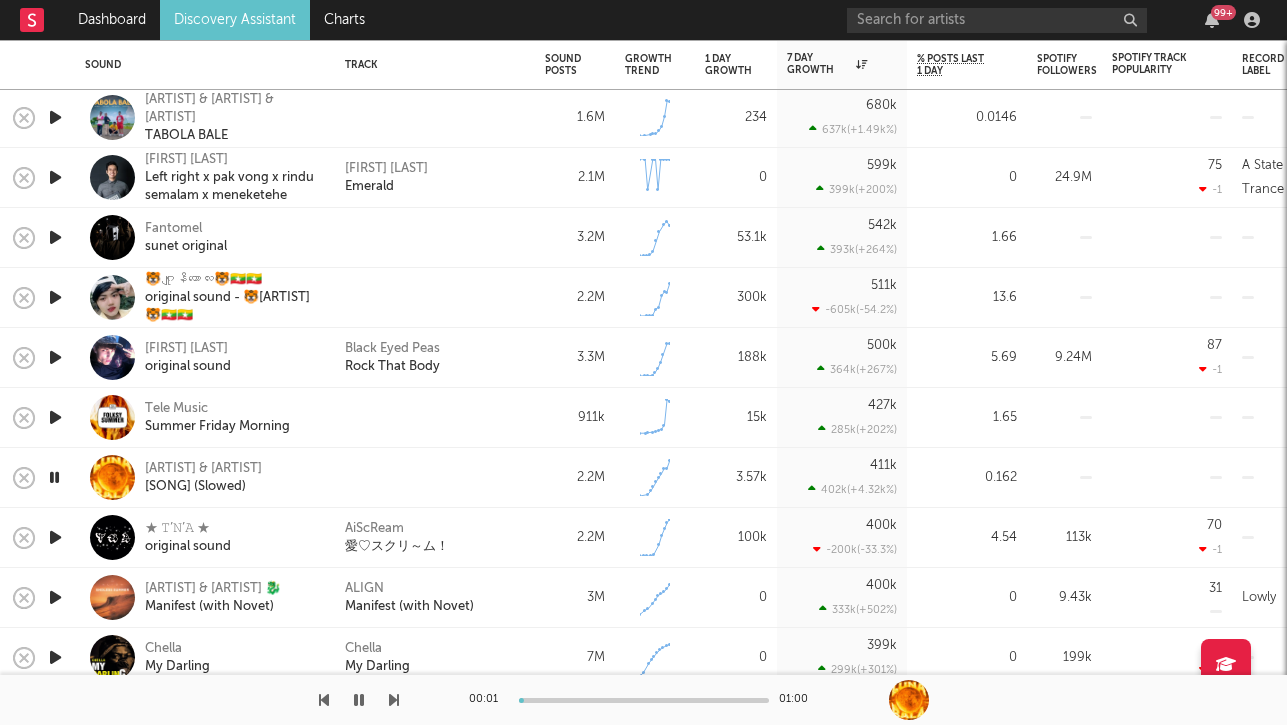 click at bounding box center (55, 537) 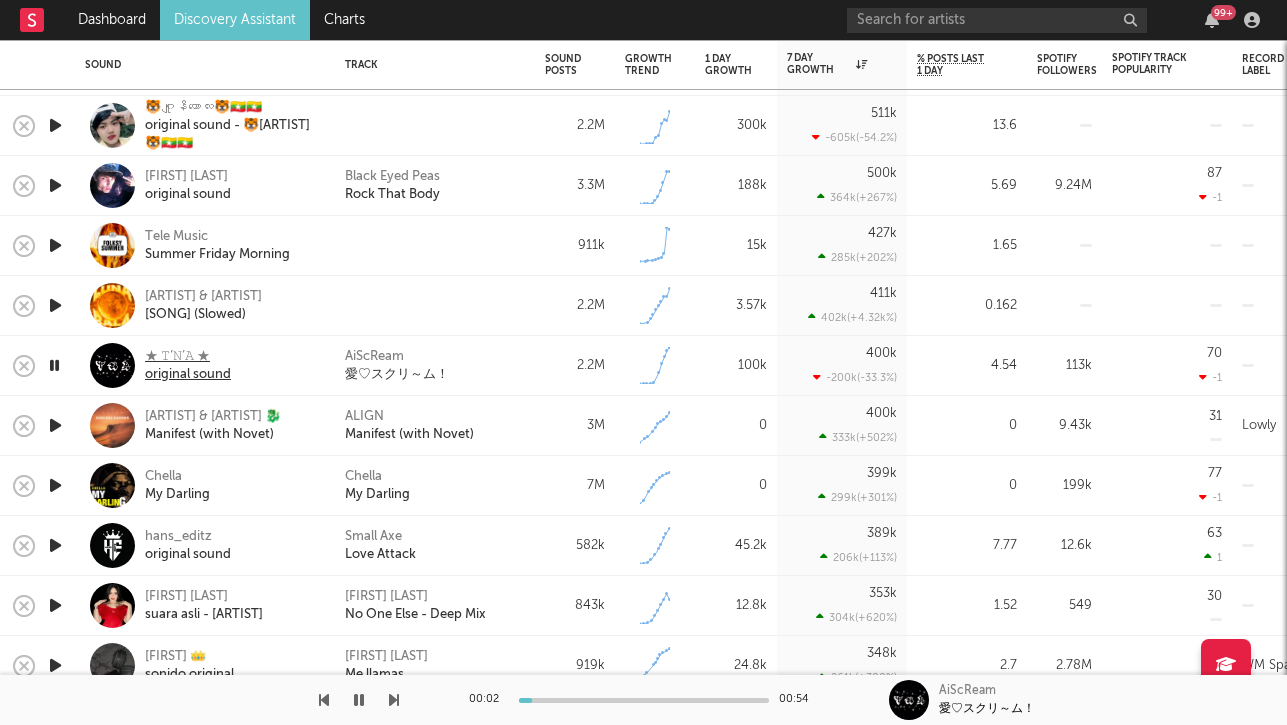 click on "original sound" at bounding box center (188, 375) 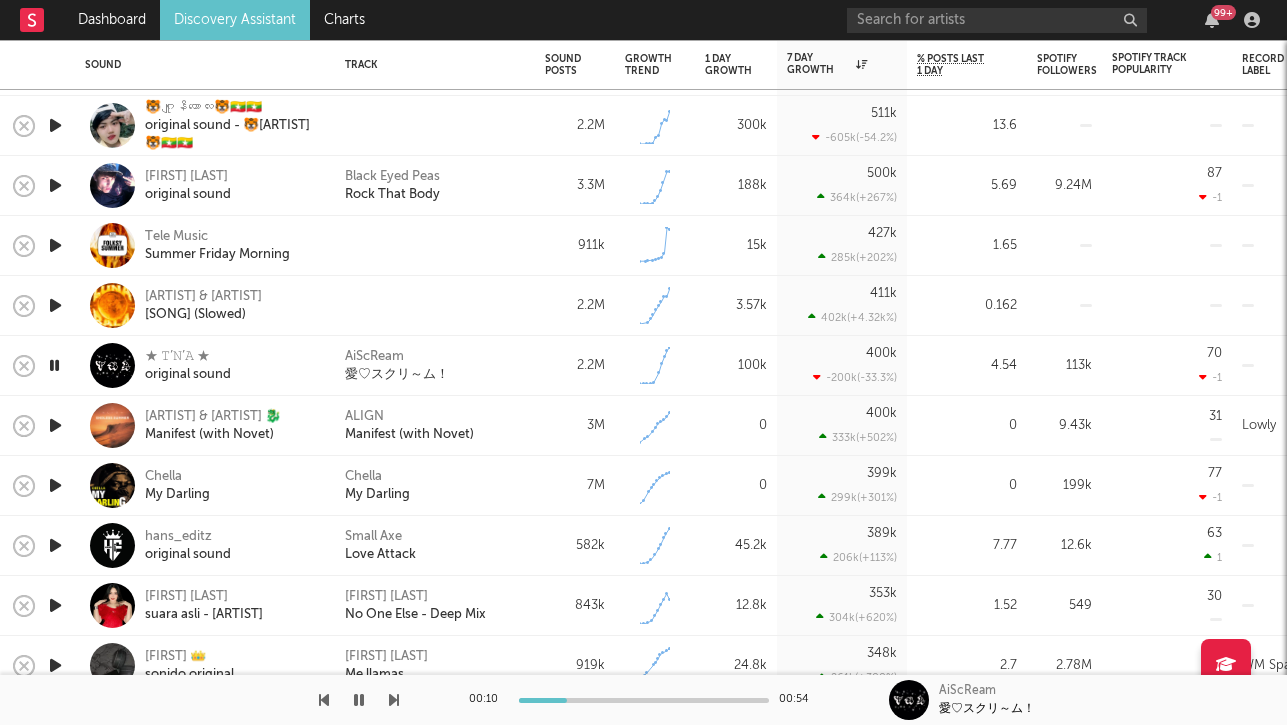 click at bounding box center [54, 365] 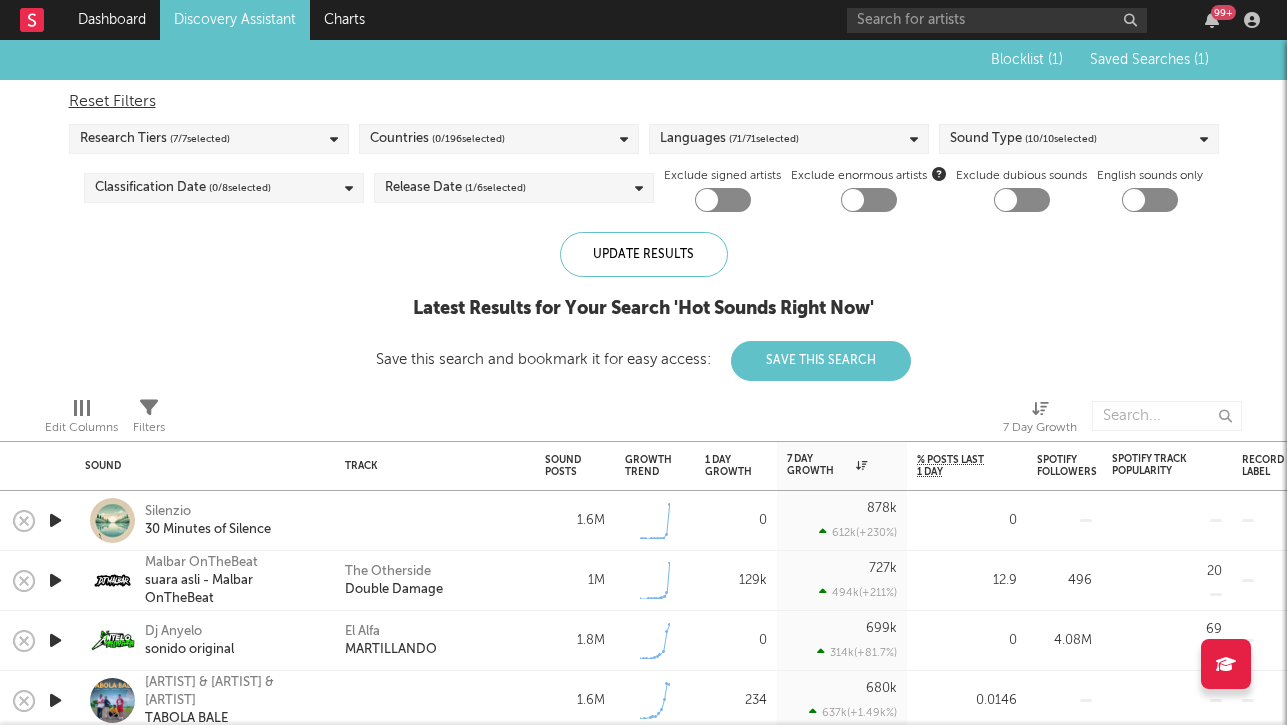 click on "( 0 / 196  selected)" at bounding box center (468, 139) 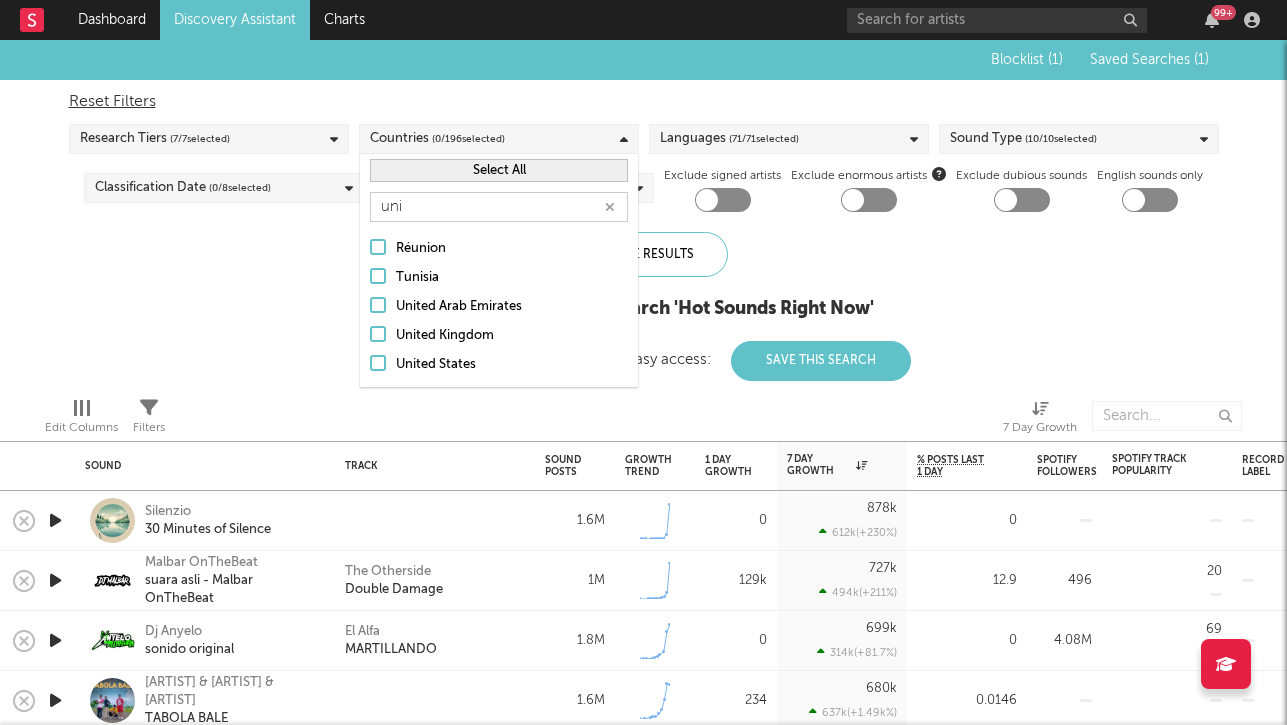 type on "uni" 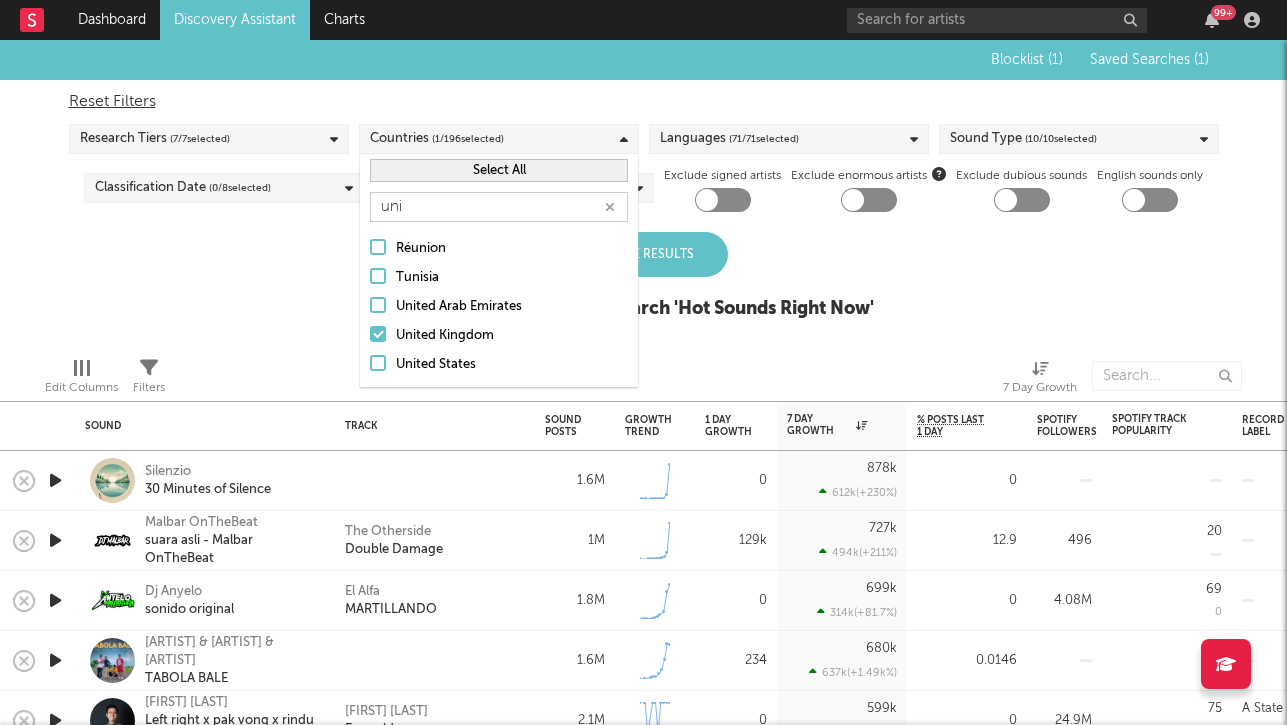 click on "Blocklist   ( 1 ) Saved Searches   ( 1 ) Reset Filters Research Tiers ( 7 / 7  selected) Countries ( 1 / 196  selected) Languages ( 71 / 71  selected) Sound Type ( 10 / 10  selected) Classification Date ( 0 / 8  selected) Release Date ( 1 / 6  selected) Exclude signed artists Exclude enormous artists   Exclude dubious sounds English sounds only Update Results Latest Results for Your Search ' Hot Sounds Right Now '" at bounding box center (643, 190) 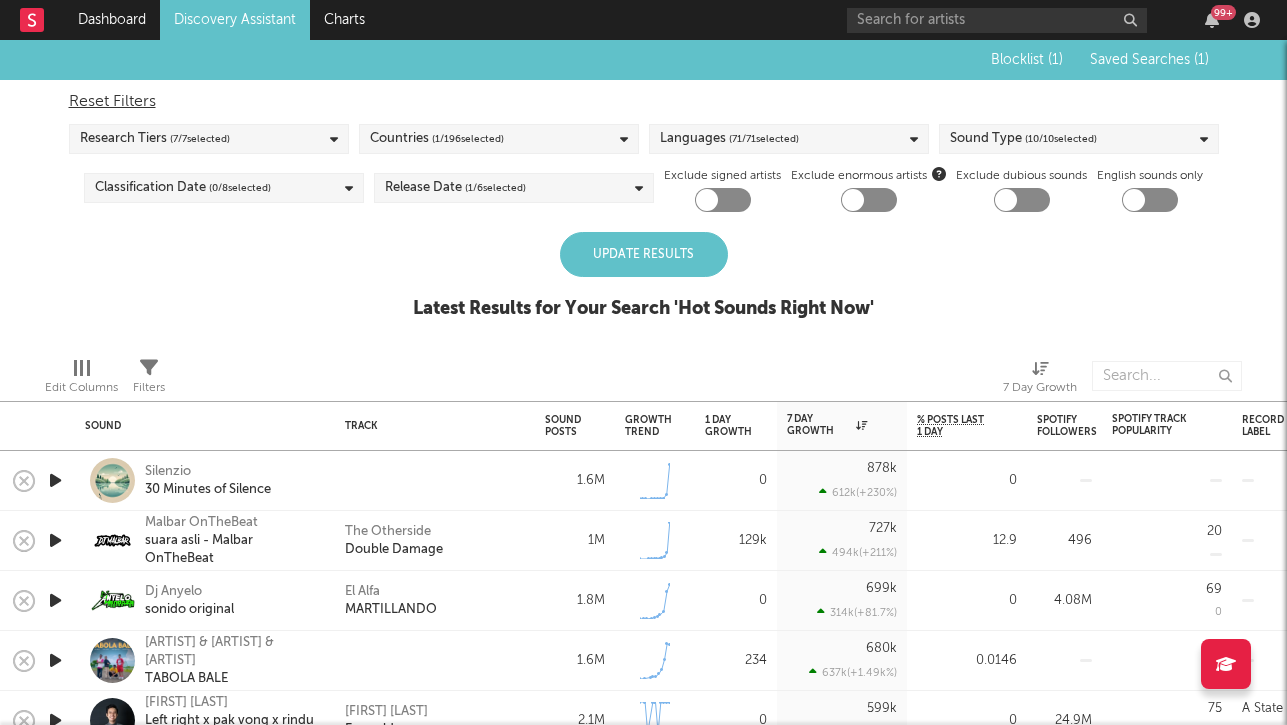 click on "Update Results" at bounding box center [644, 254] 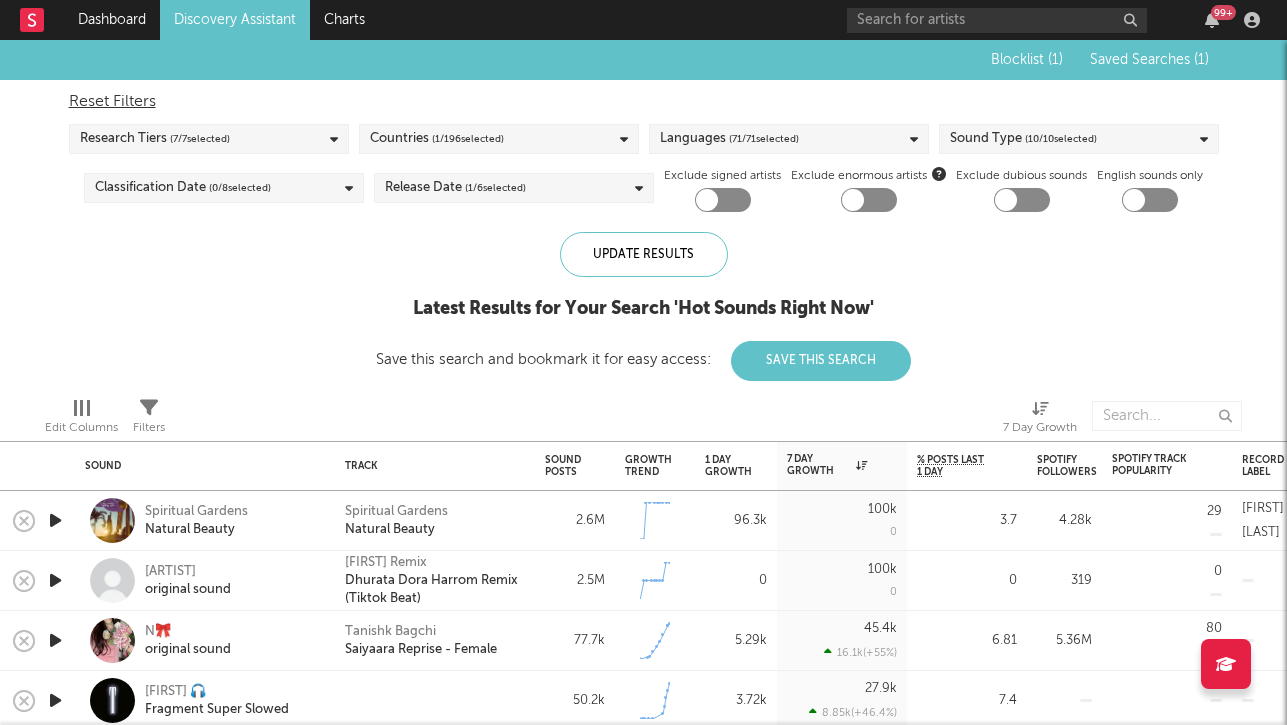 click at bounding box center [55, 520] 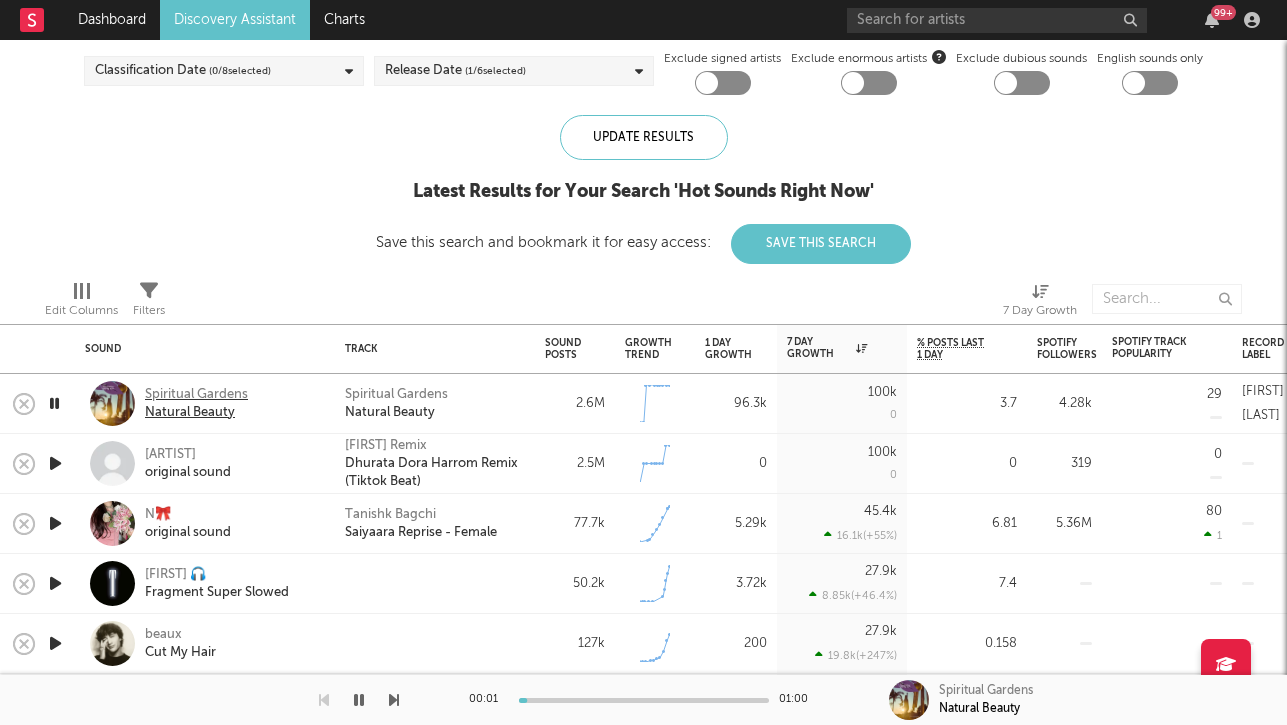 click on "Spiritual Gardens" at bounding box center (196, 395) 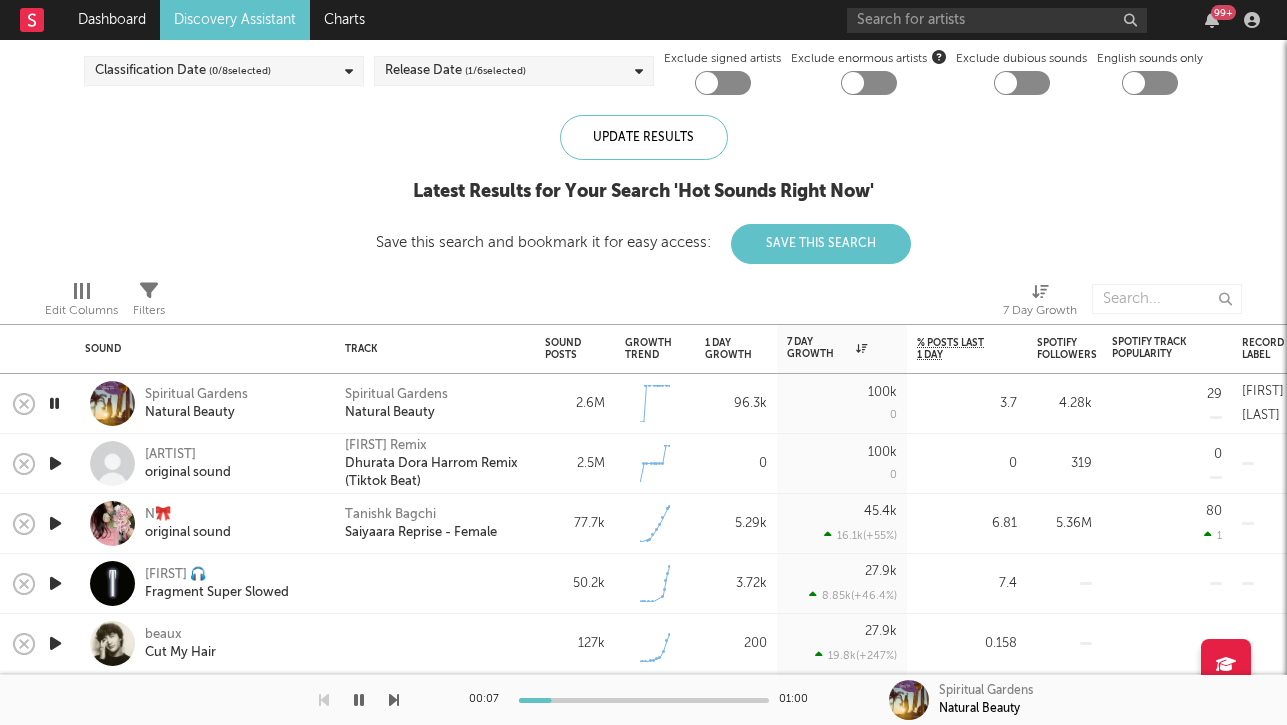 click on "Spiritual Gardens Natural Beauty" at bounding box center [205, 403] 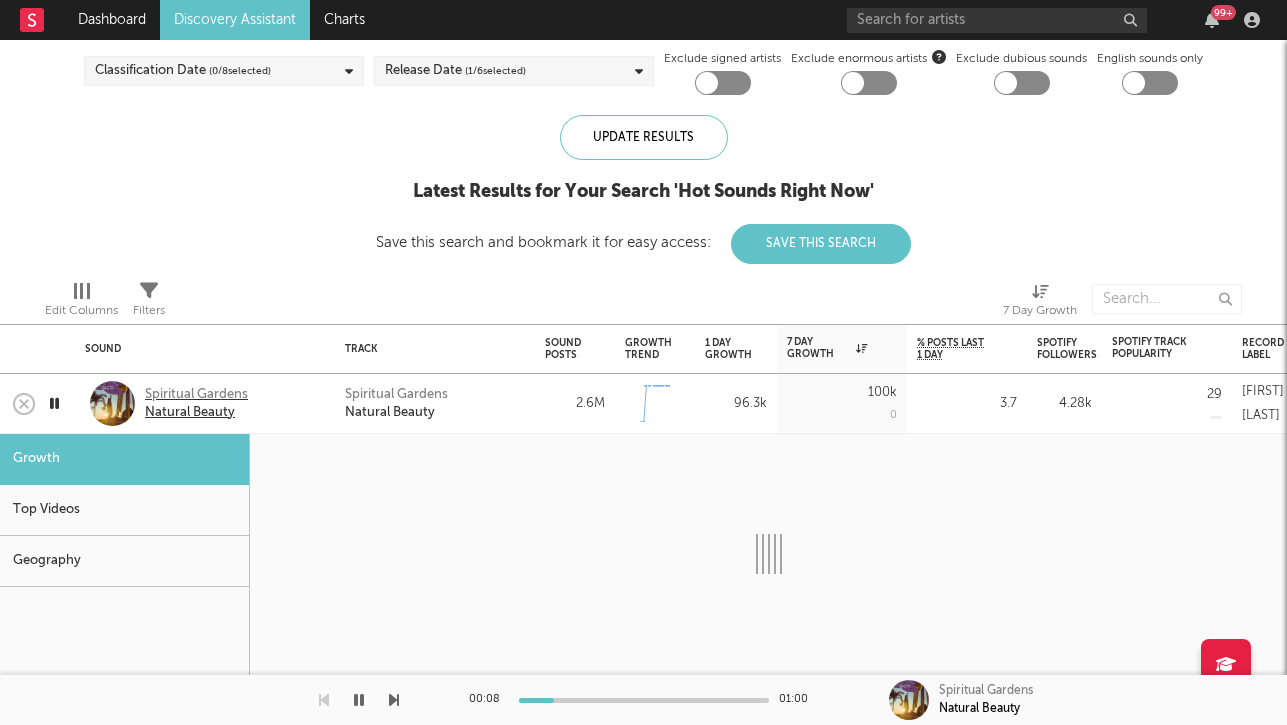 click on "Natural Beauty" at bounding box center [196, 413] 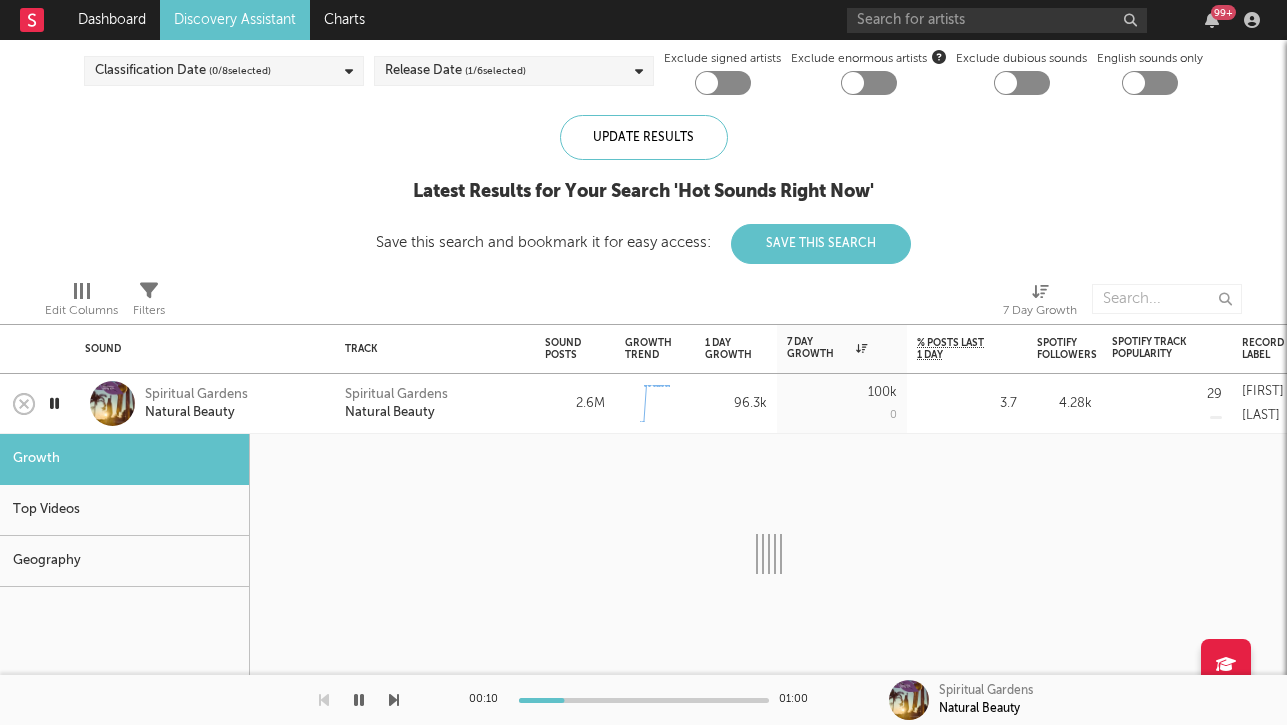 click at bounding box center [54, 403] 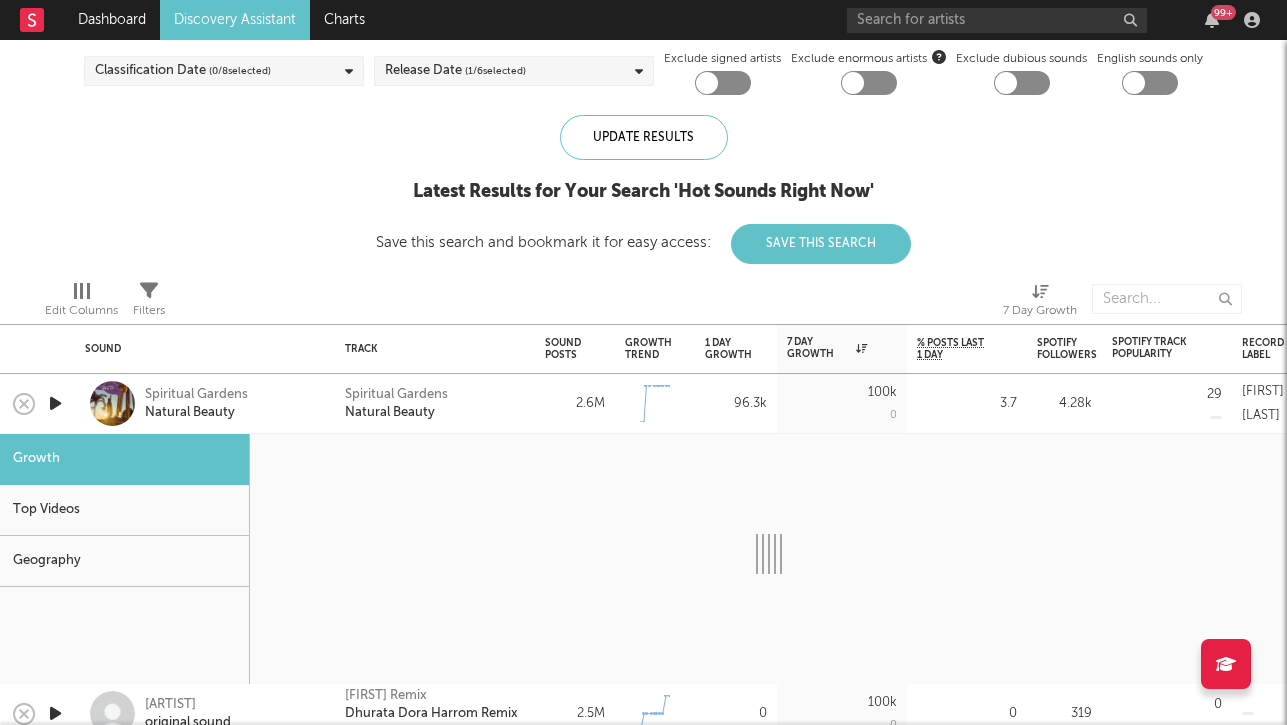 click on "Spiritual Gardens Natural Beauty" at bounding box center (232, 404) 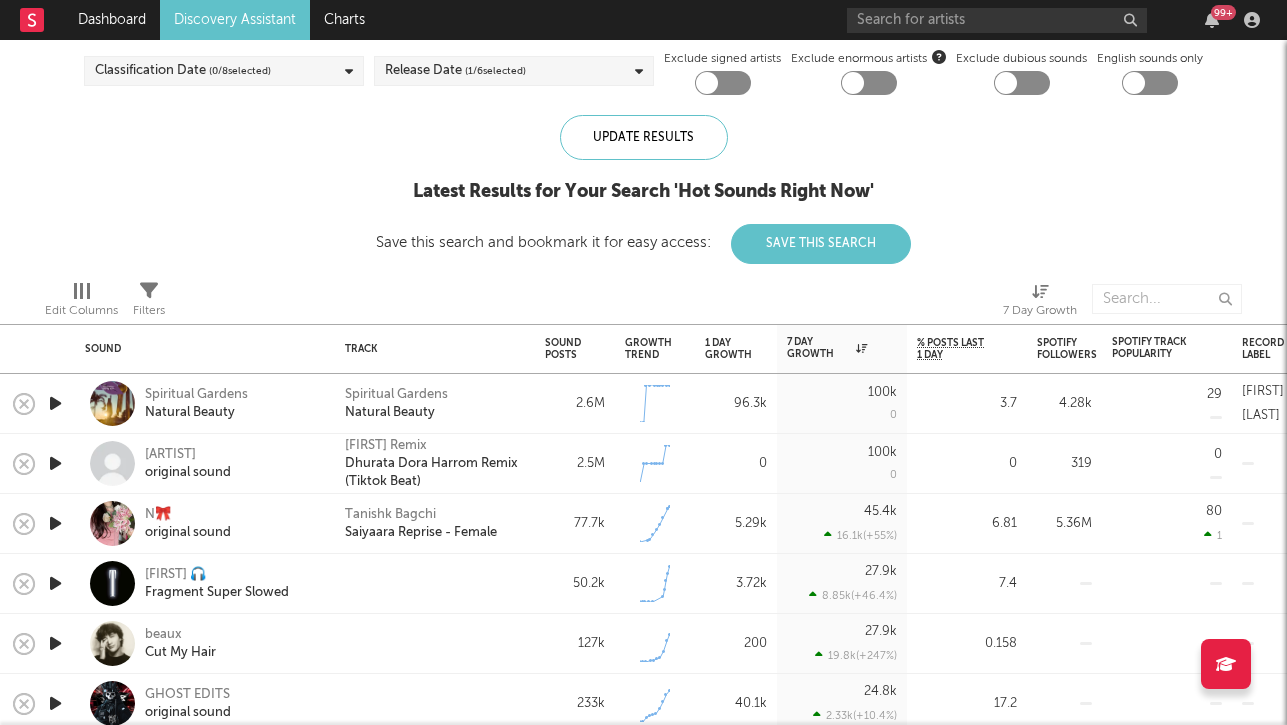 click at bounding box center (55, 463) 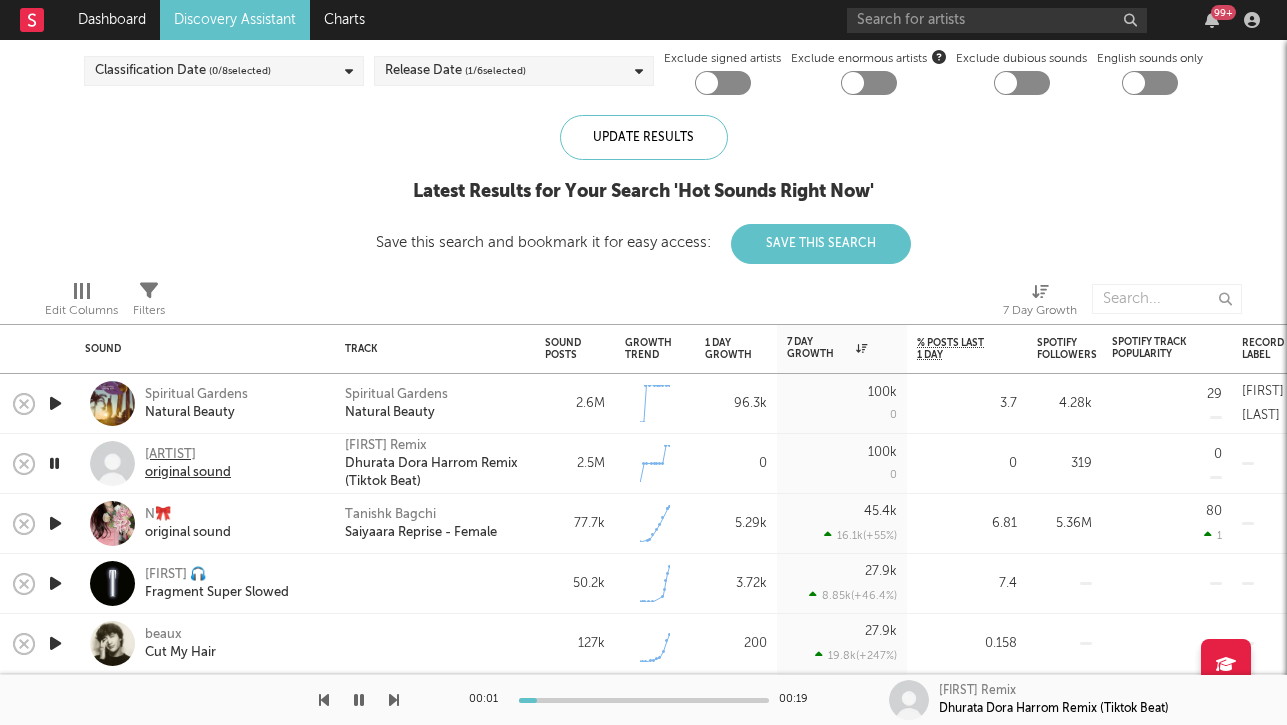 click on "original sound" at bounding box center [188, 473] 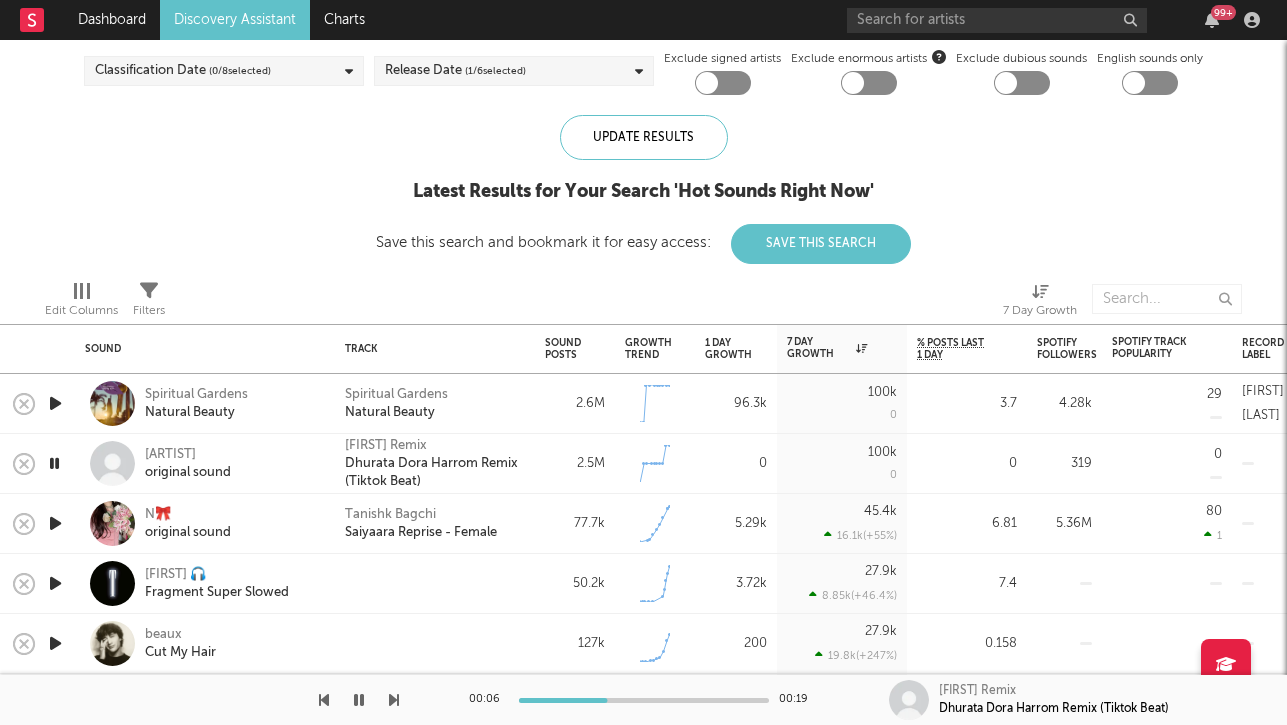 click at bounding box center (55, 523) 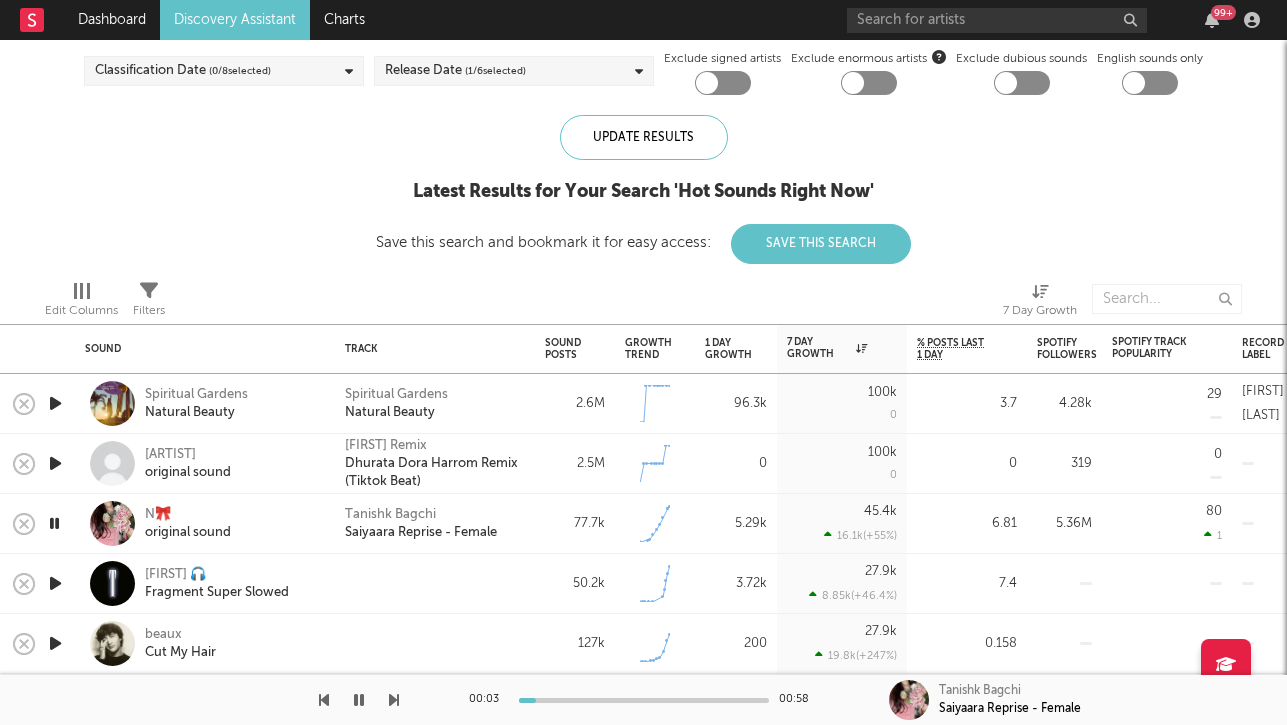 click at bounding box center [55, 583] 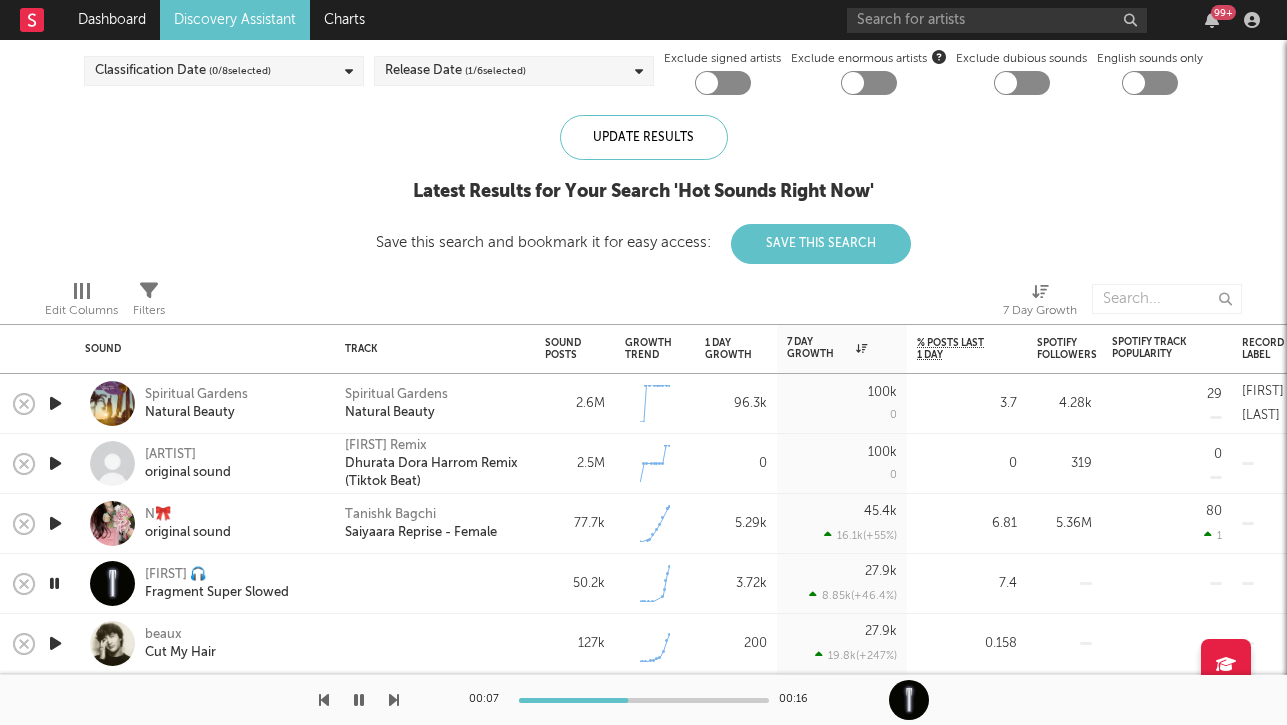 click at bounding box center [359, 700] 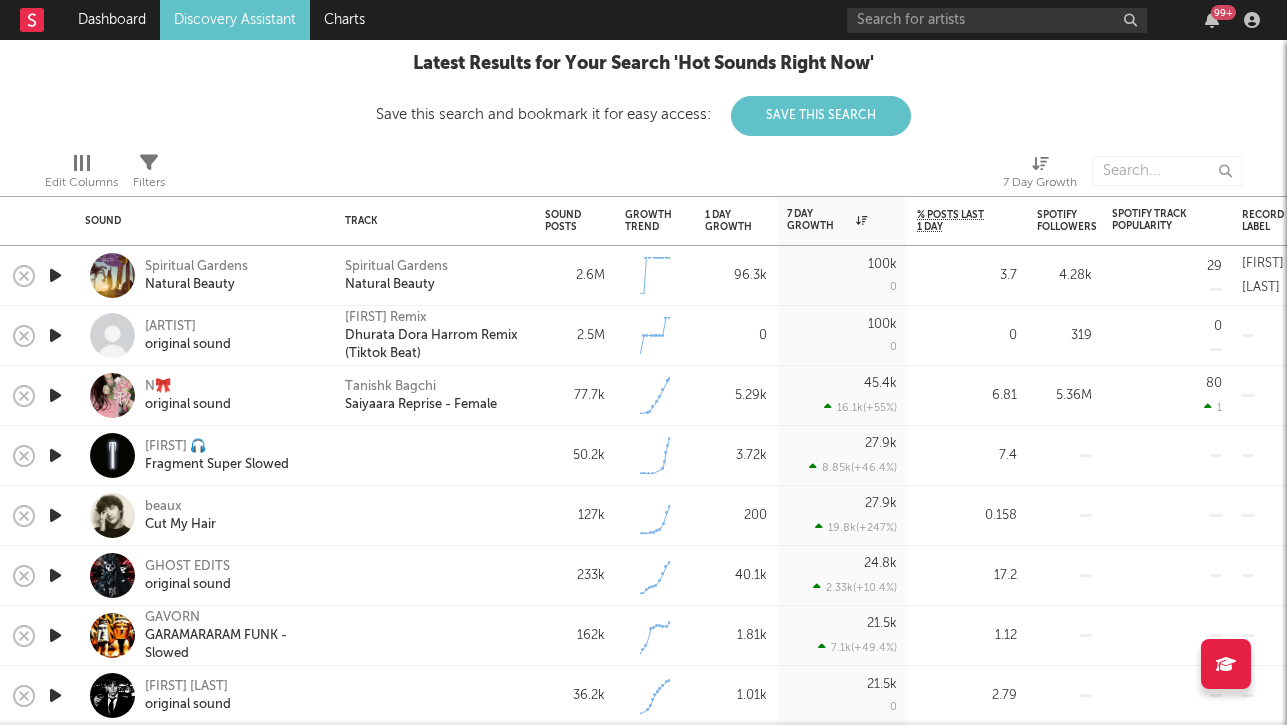 click at bounding box center [55, 515] 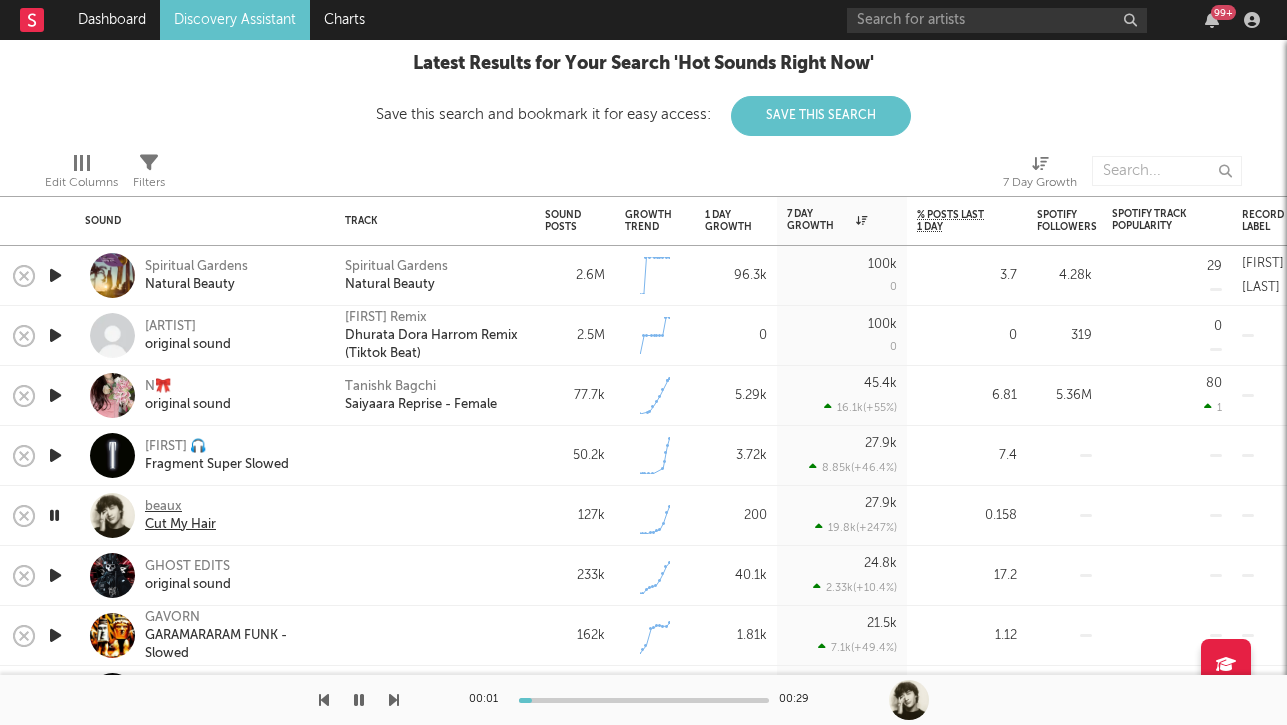 click on "Cut My Hair" at bounding box center [180, 525] 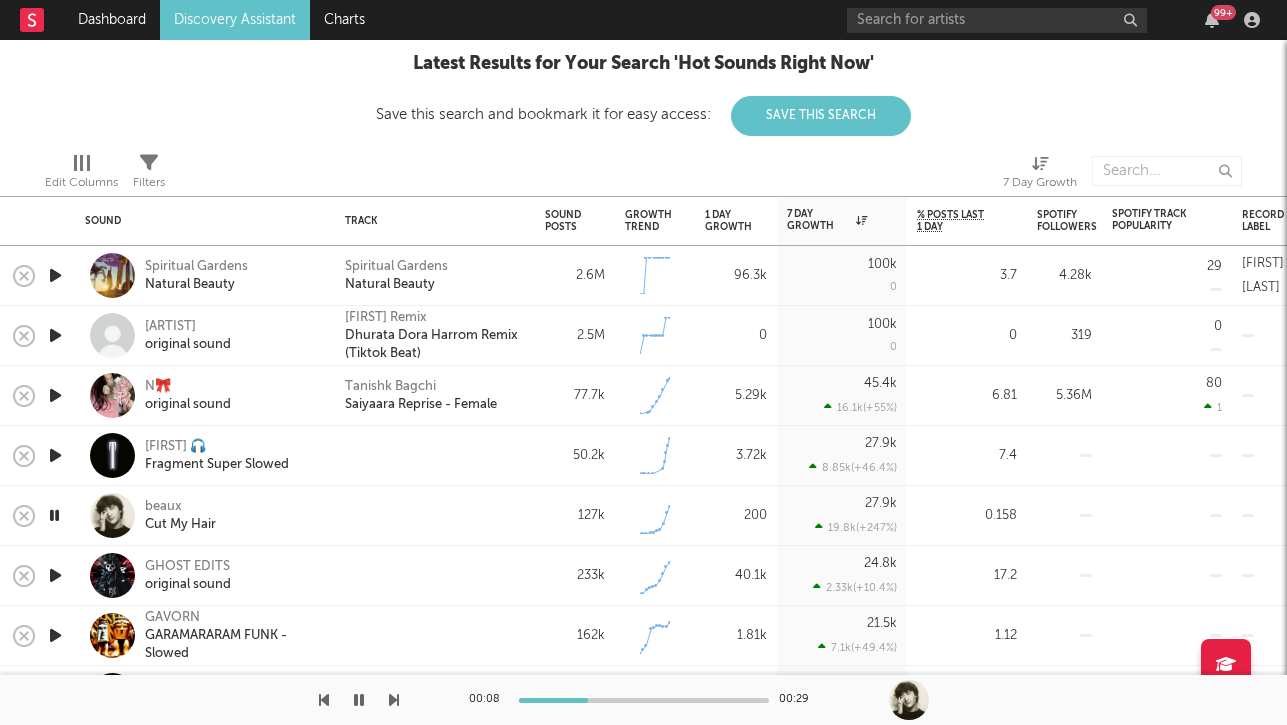 click at bounding box center [55, 575] 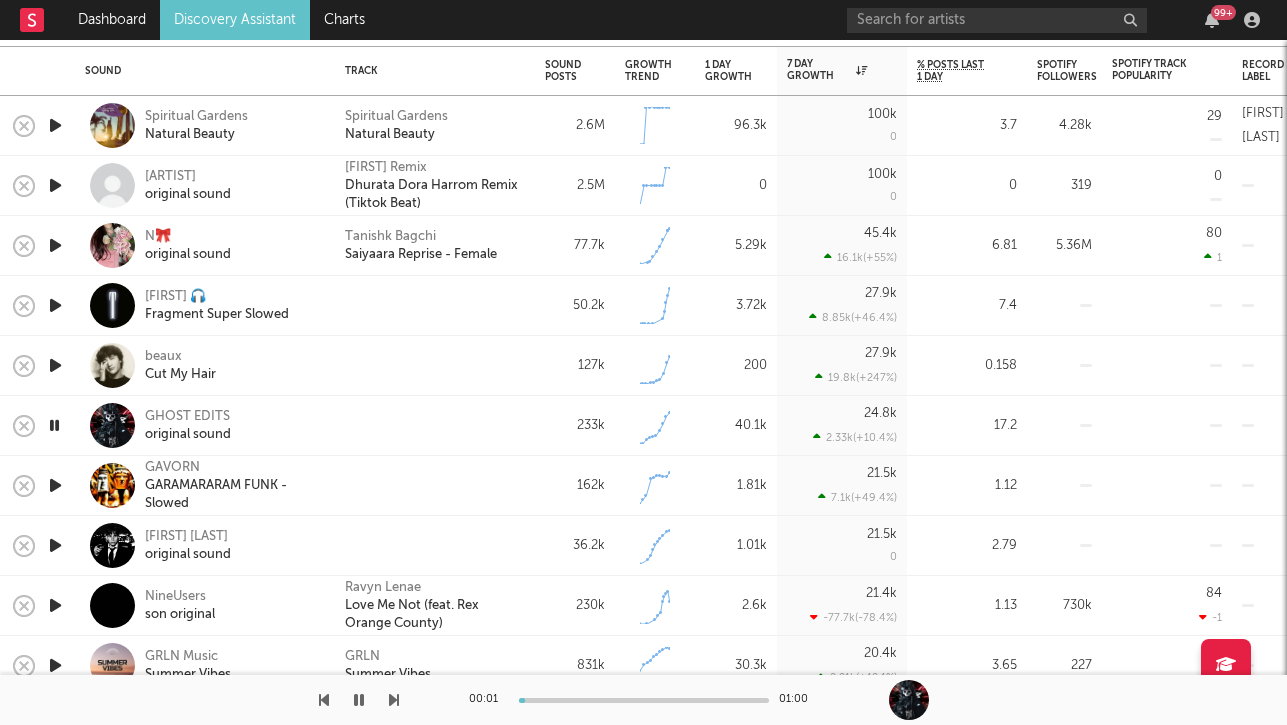 click at bounding box center [55, 485] 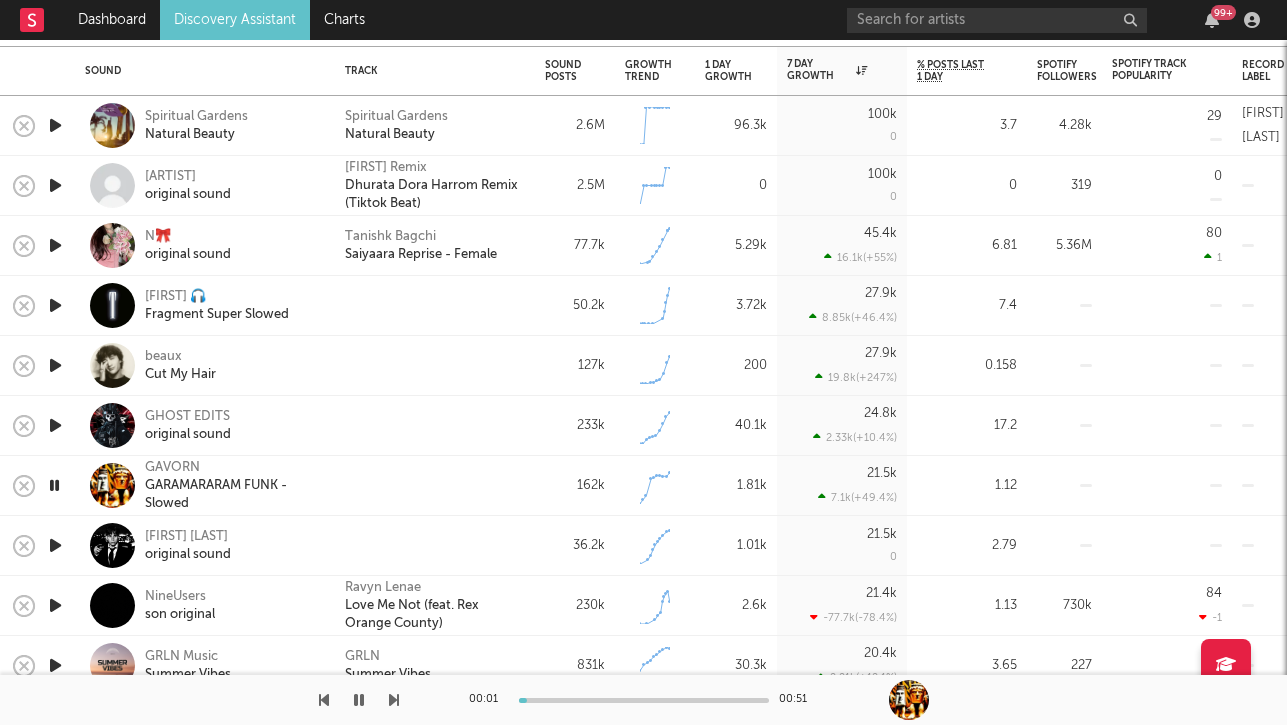 click at bounding box center [55, 545] 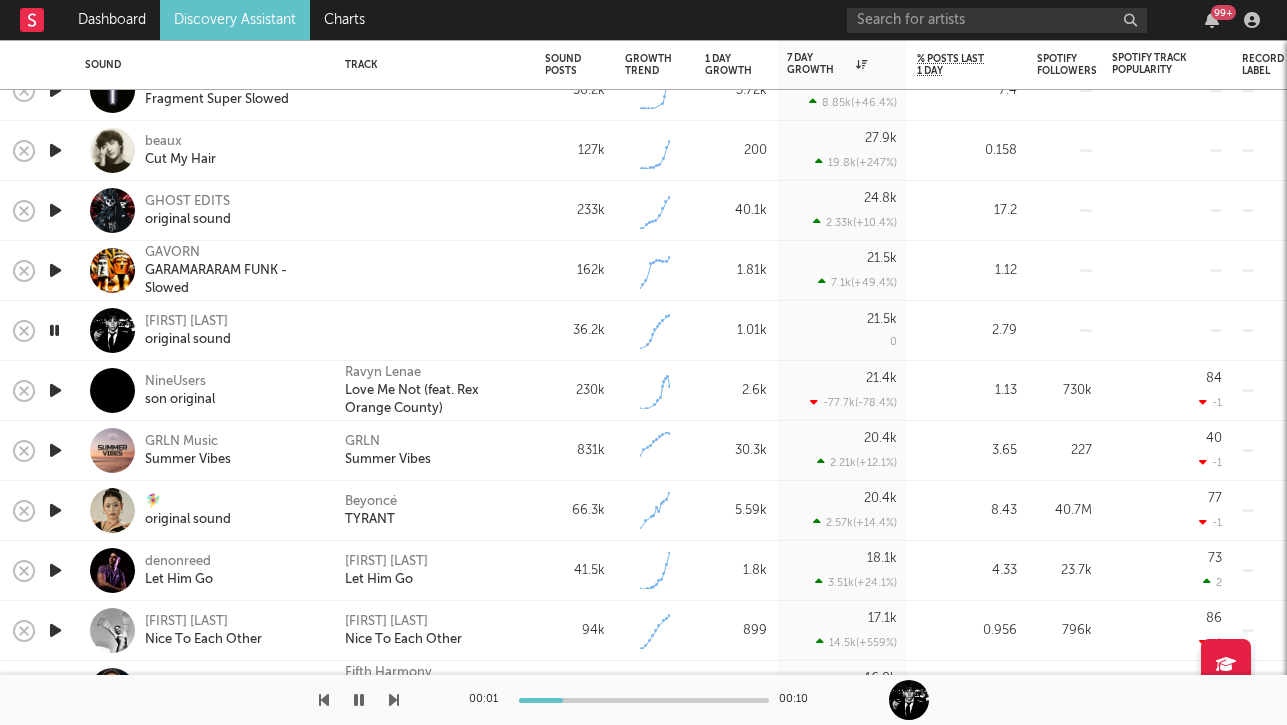 click at bounding box center (55, 390) 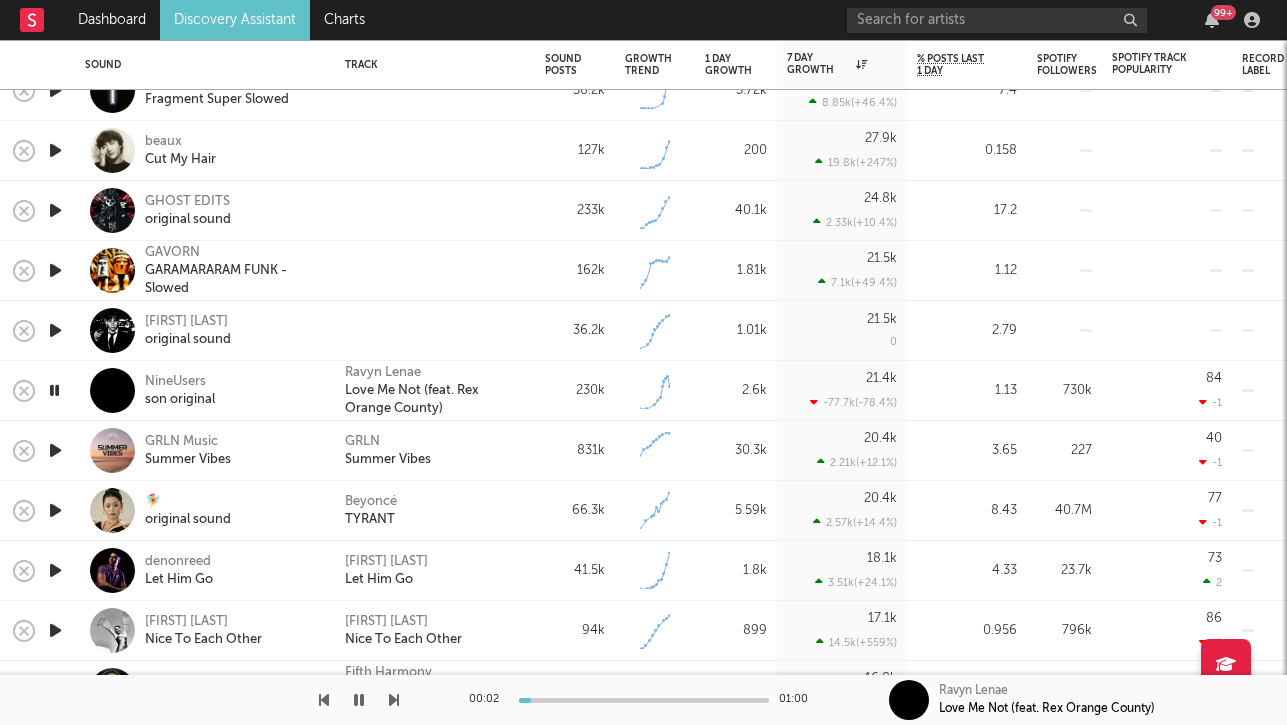 click at bounding box center [54, 390] 